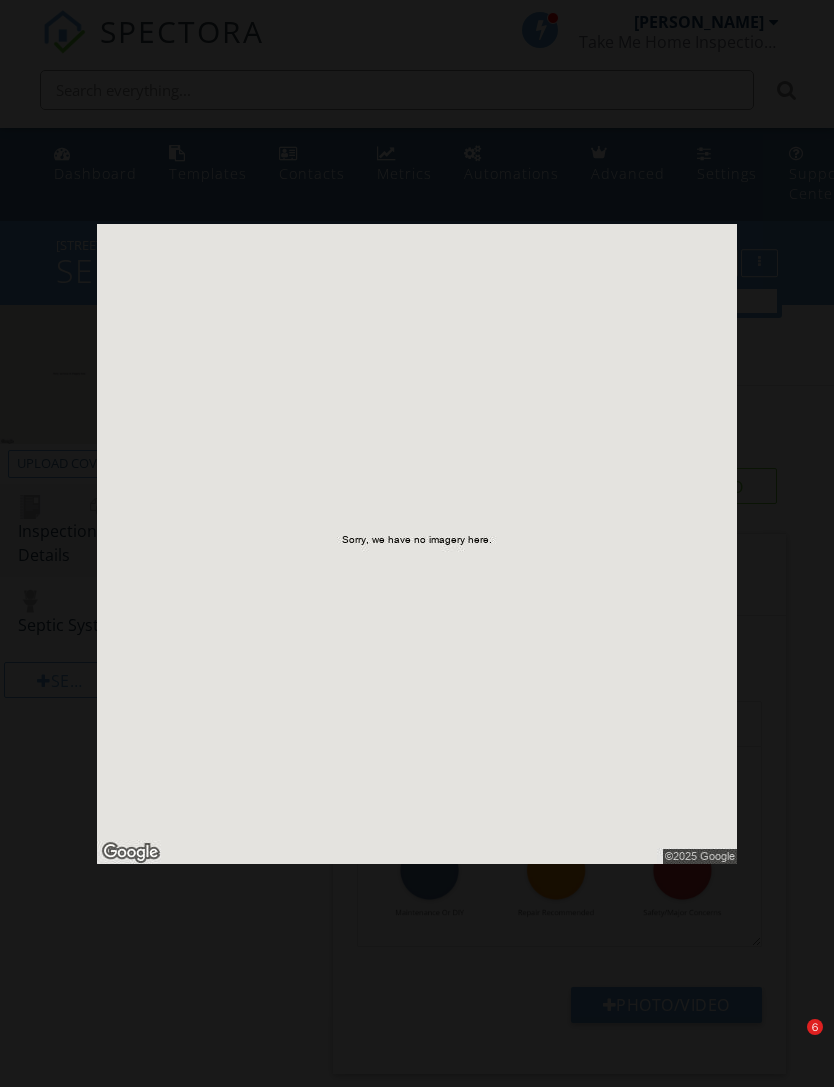 scroll, scrollTop: 0, scrollLeft: 0, axis: both 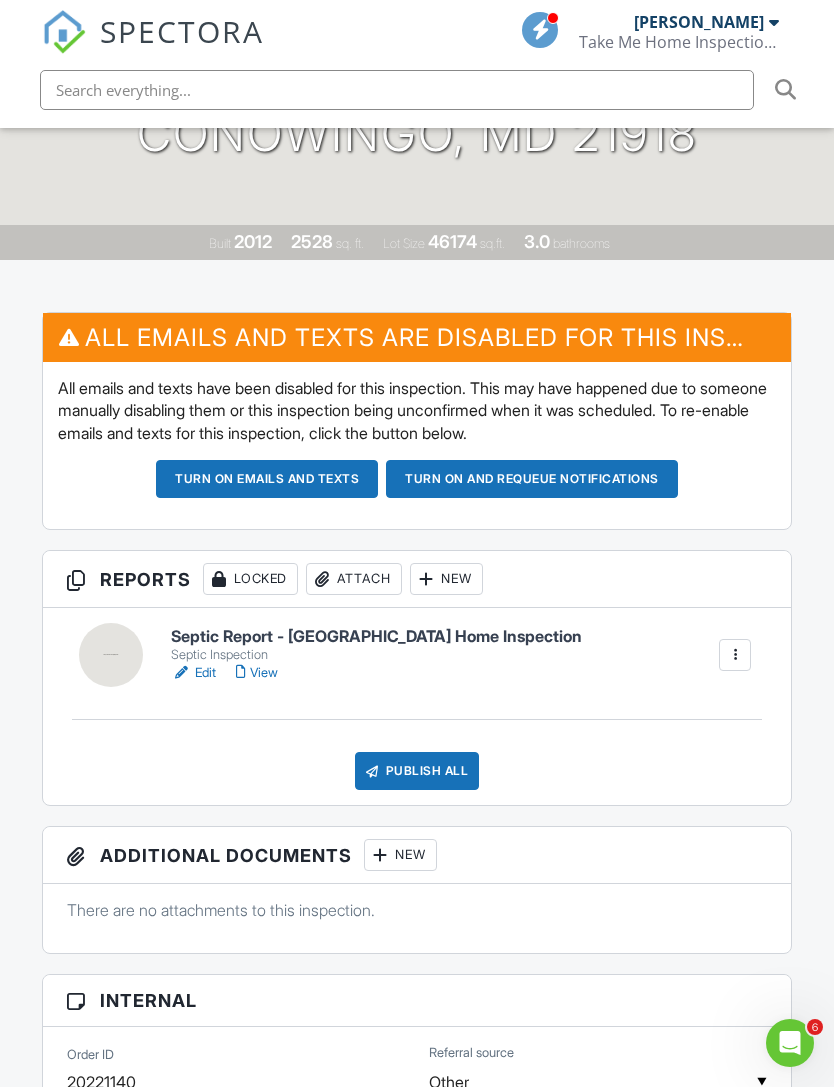 click on "Septic Report - [GEOGRAPHIC_DATA] Home Inspection" at bounding box center [376, 637] 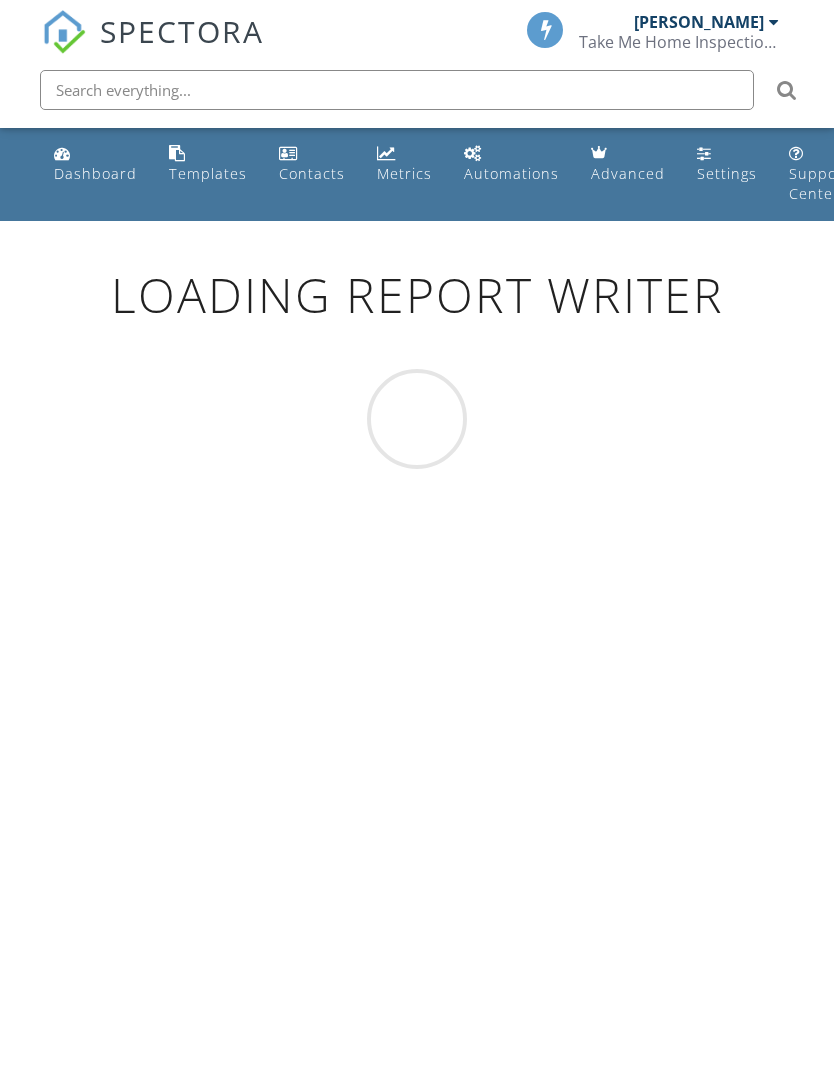 scroll, scrollTop: 0, scrollLeft: 0, axis: both 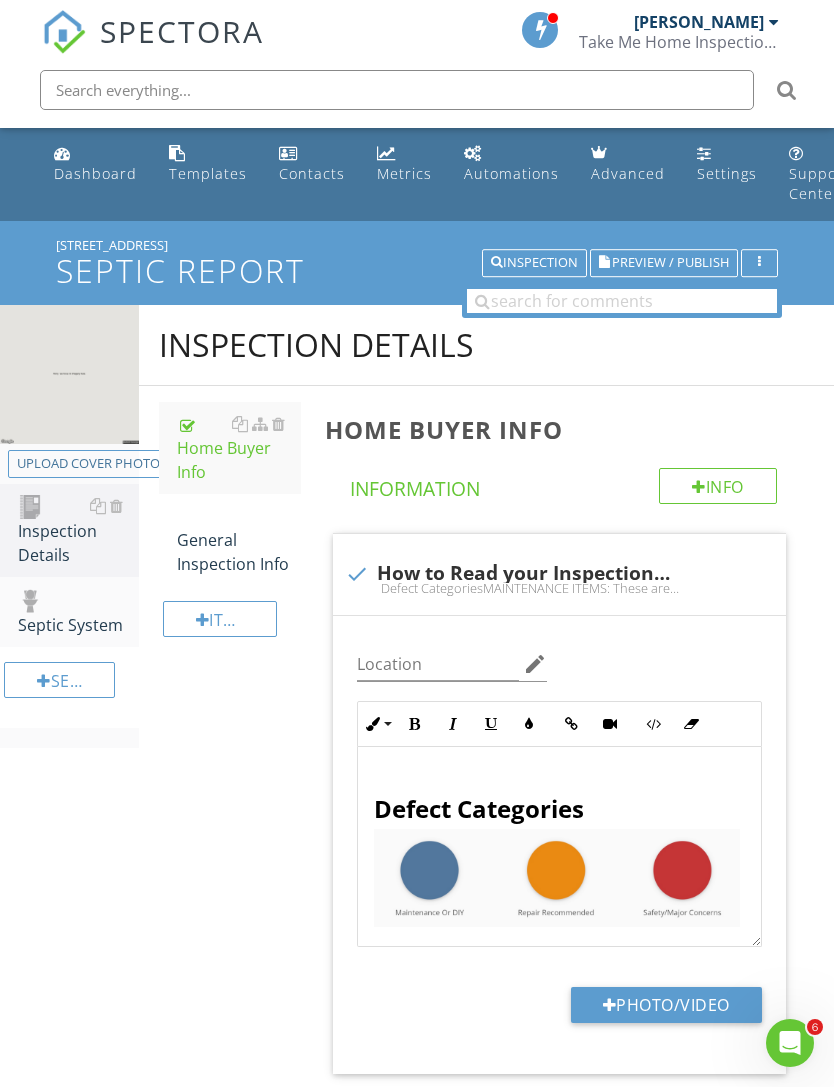 click on "Upload cover photo" at bounding box center [88, 464] 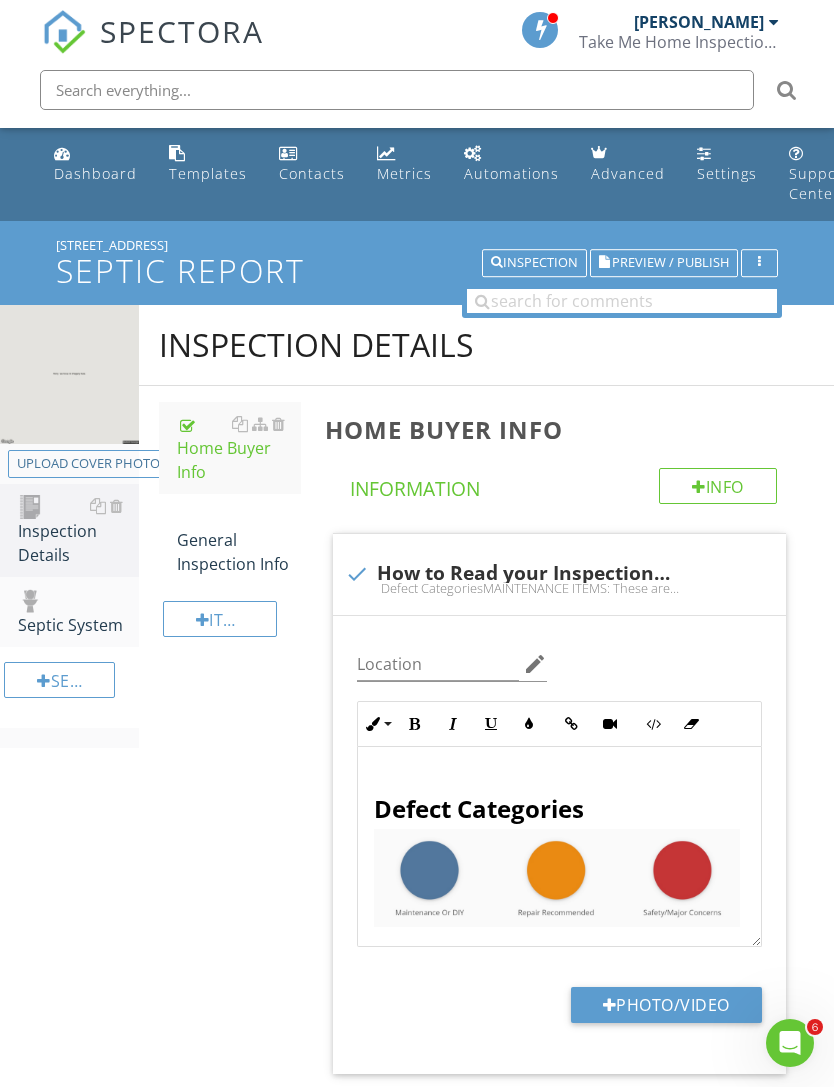 type on "C:\fakepath\IMG_1089.jpeg" 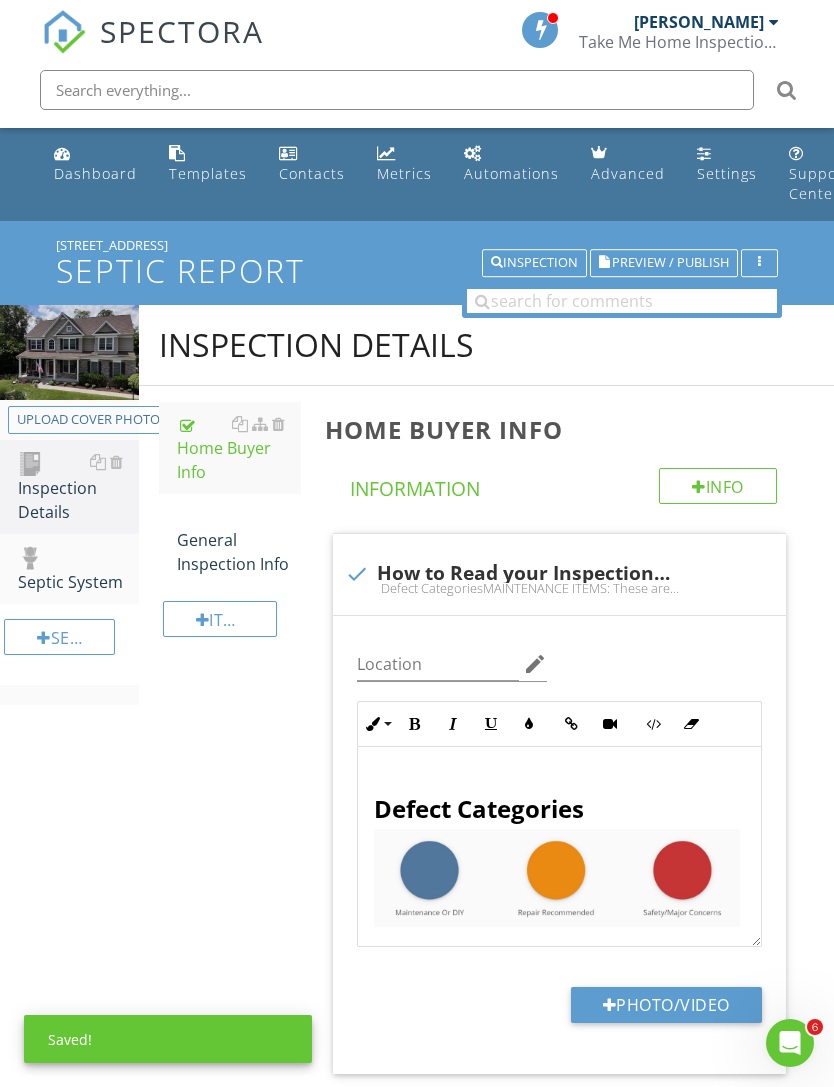 click on "Inspection Details" at bounding box center [78, 487] 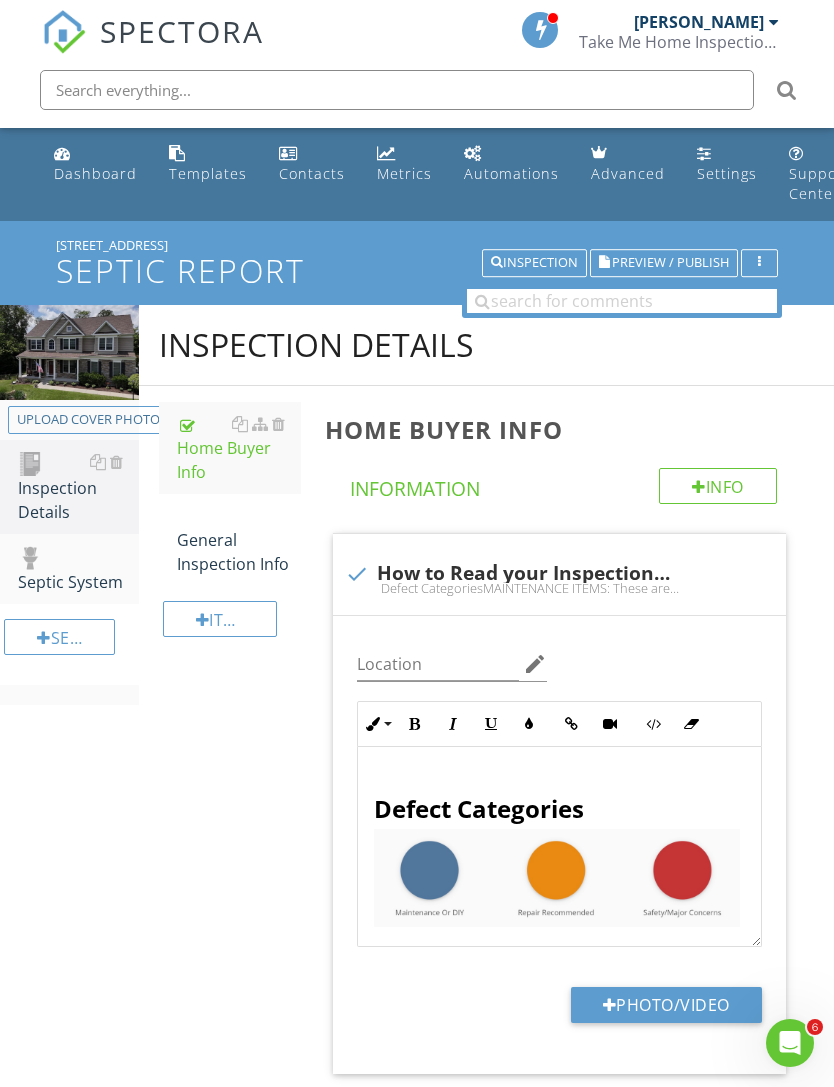 click on "Inspection Details" at bounding box center [78, 487] 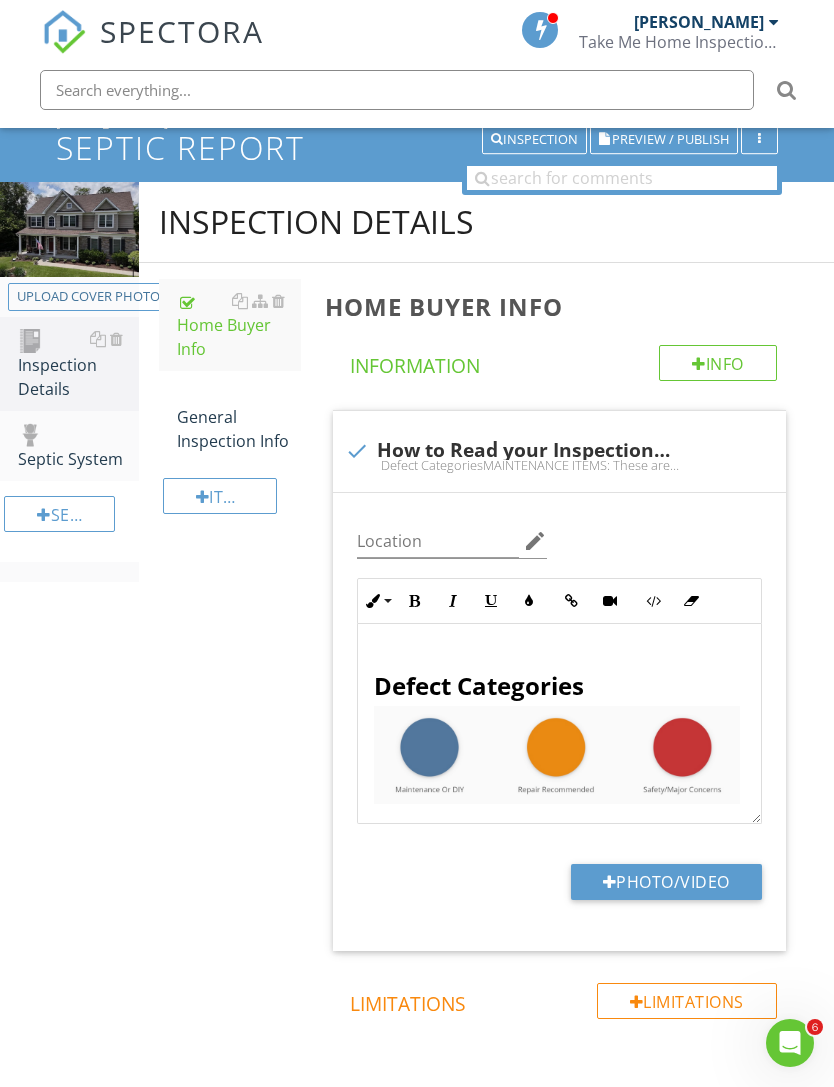 scroll, scrollTop: 130, scrollLeft: 0, axis: vertical 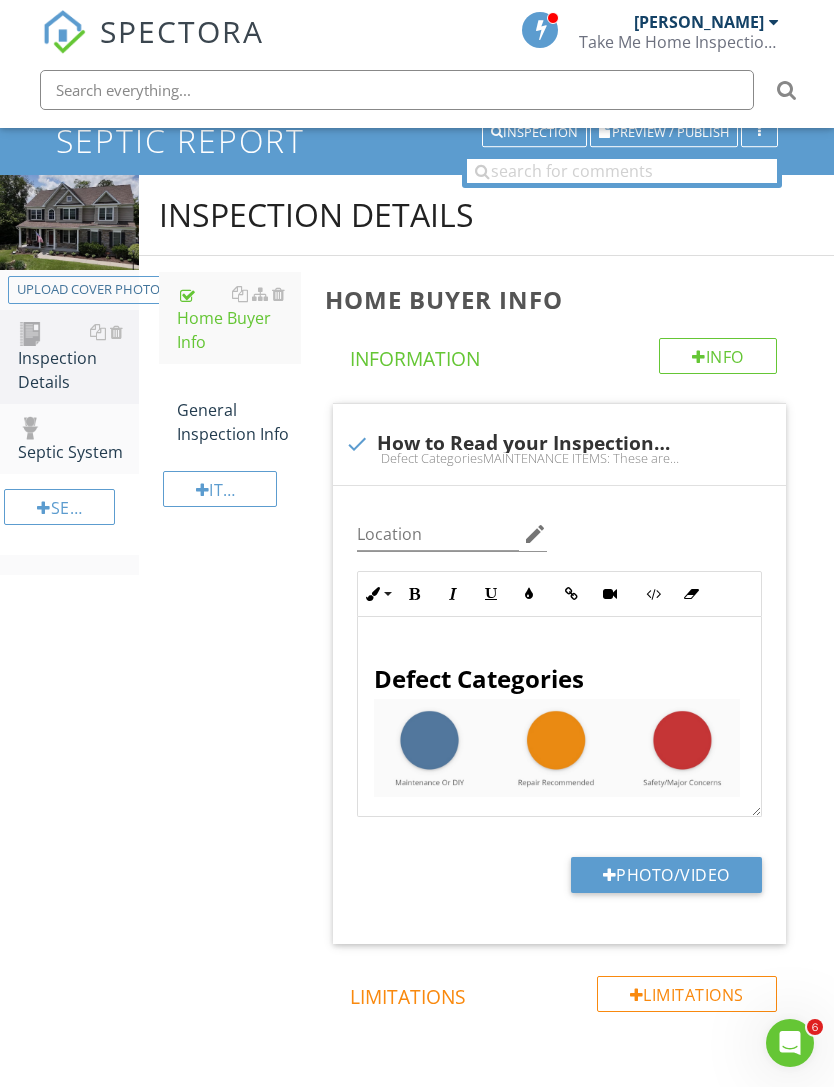 click on "check
How to Read your Inspection Report" at bounding box center (559, 444) 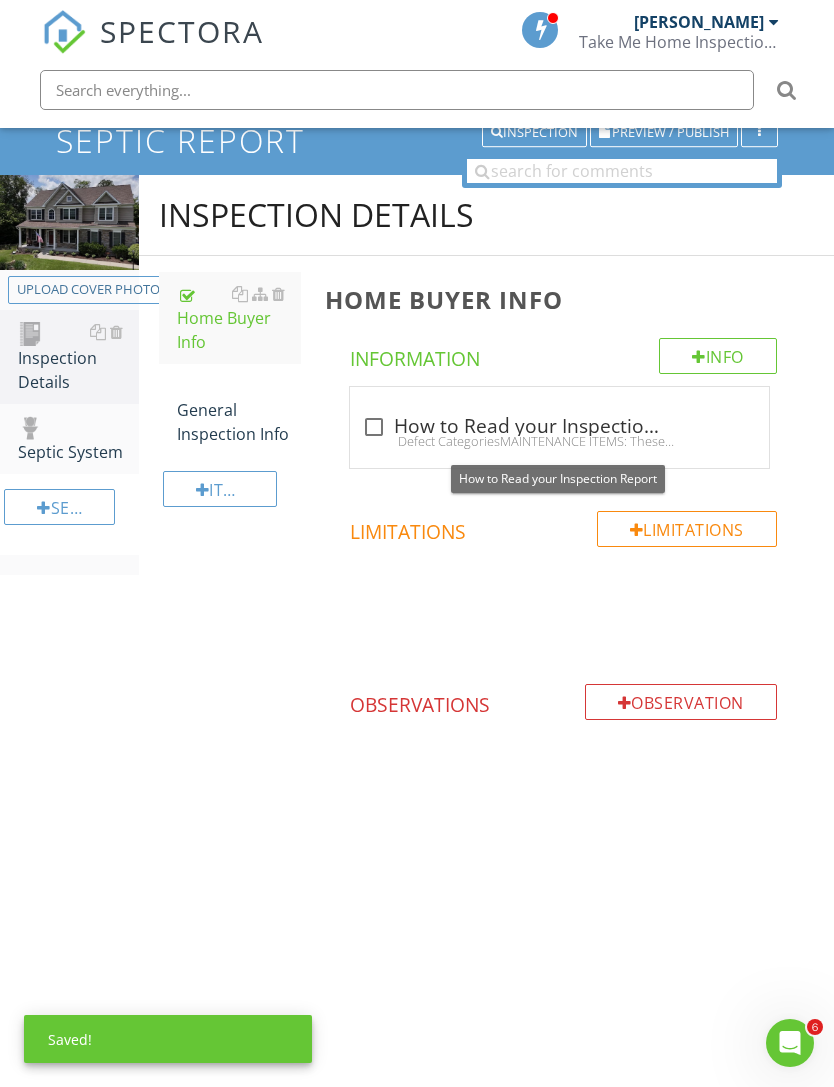 click on "check_box_outline_blank
How to Read your Inspection Report" at bounding box center [559, 427] 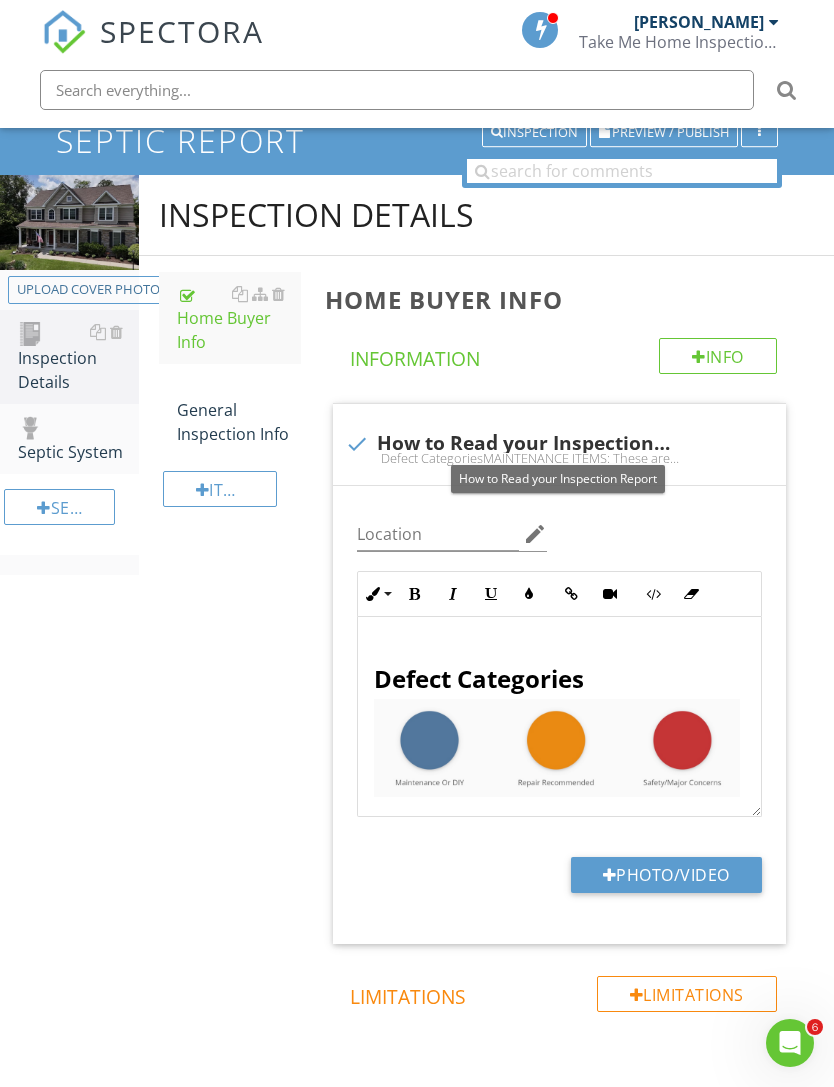 click at bounding box center [722, 423] 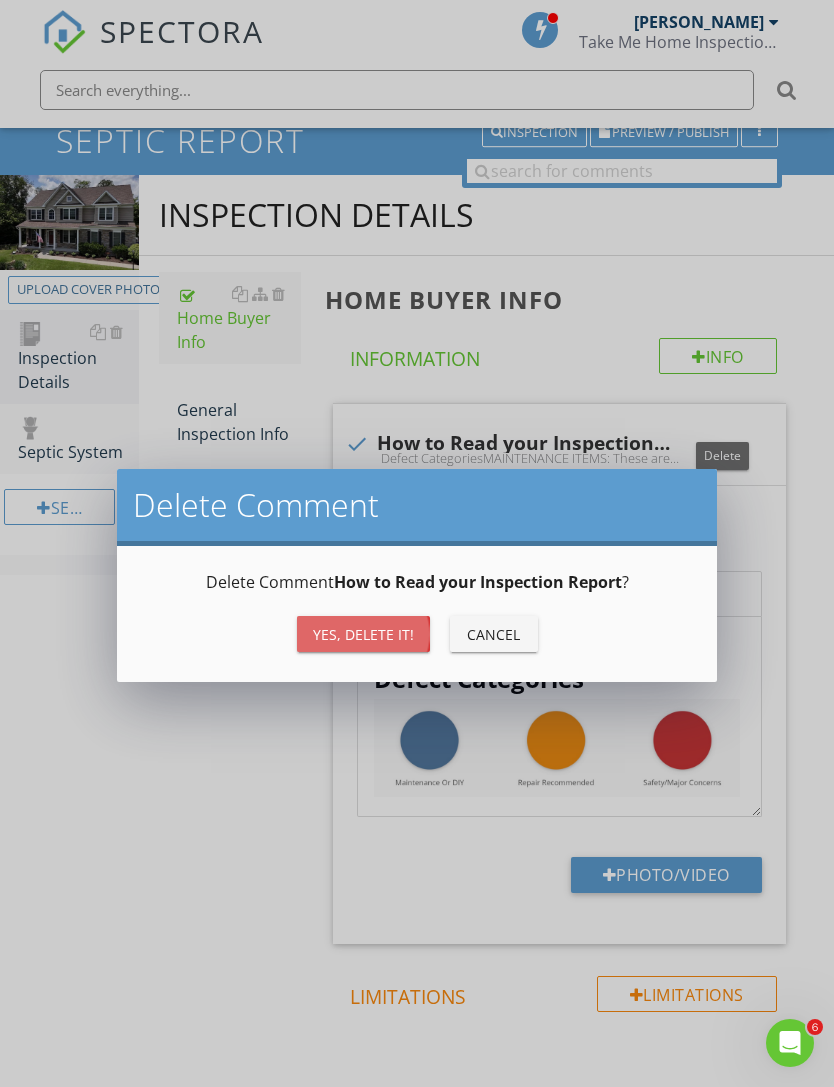 click on "Yes, Delete it!" at bounding box center [363, 634] 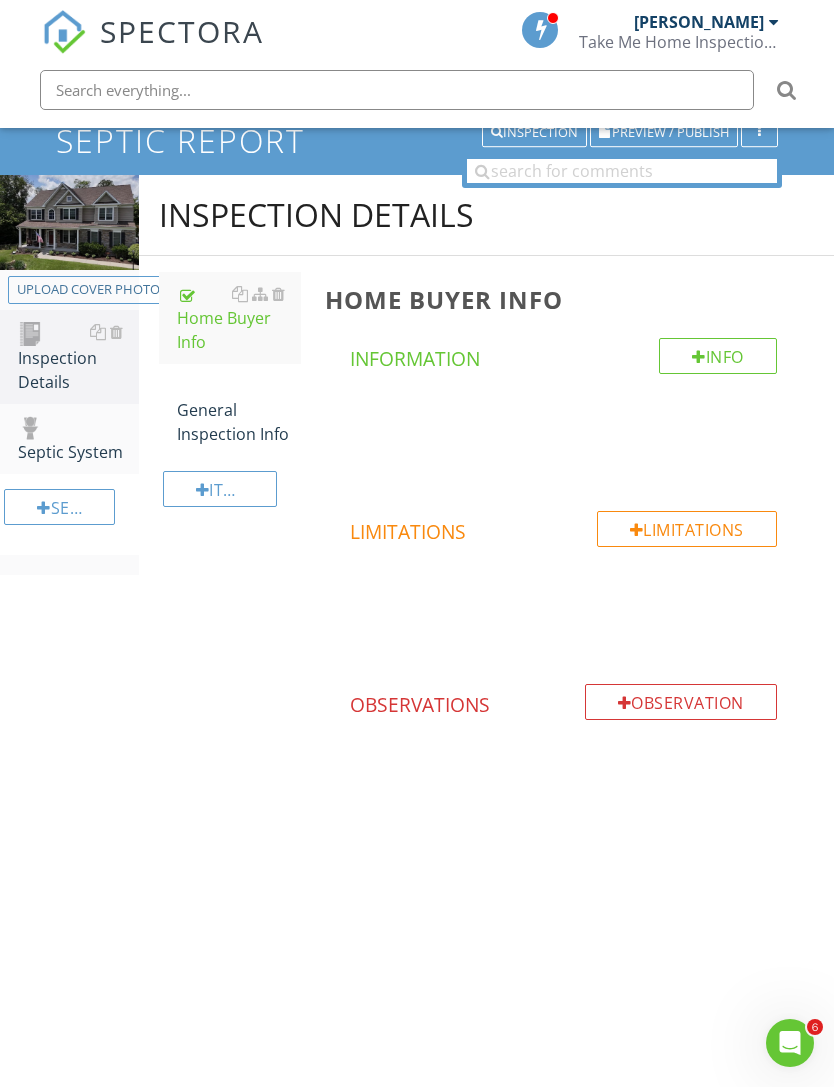 click at bounding box center (260, 294) 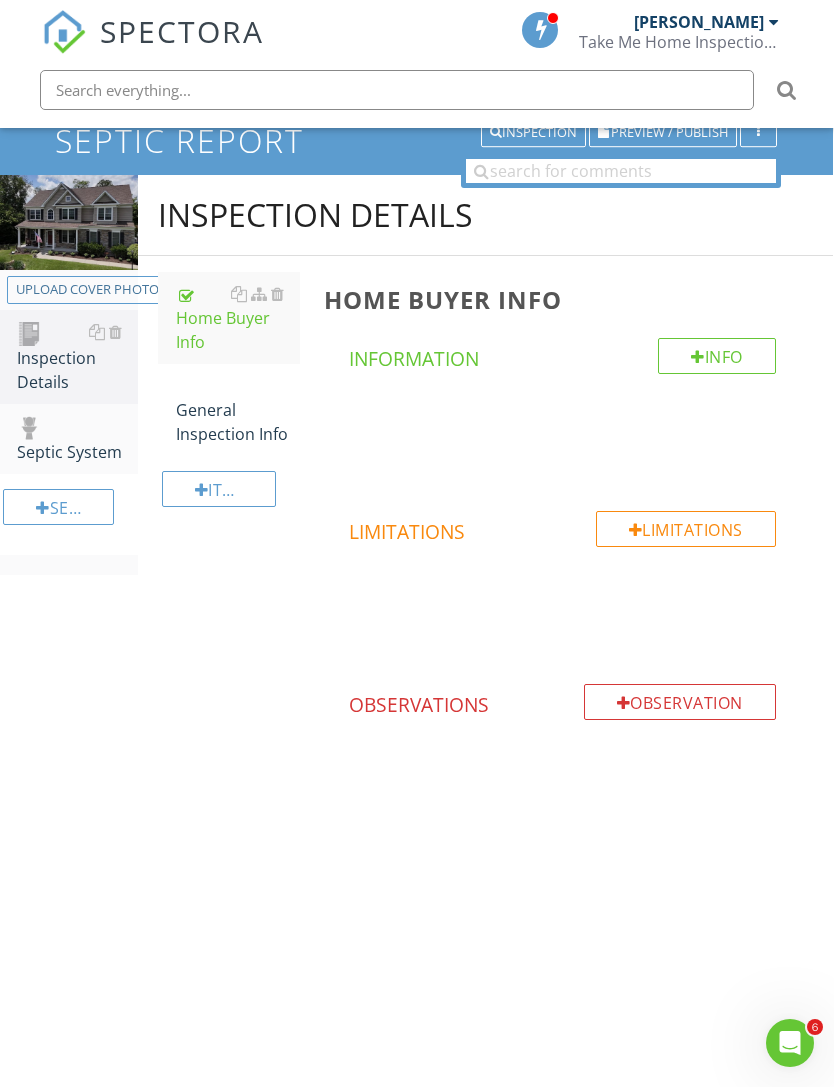 click at bounding box center (277, 294) 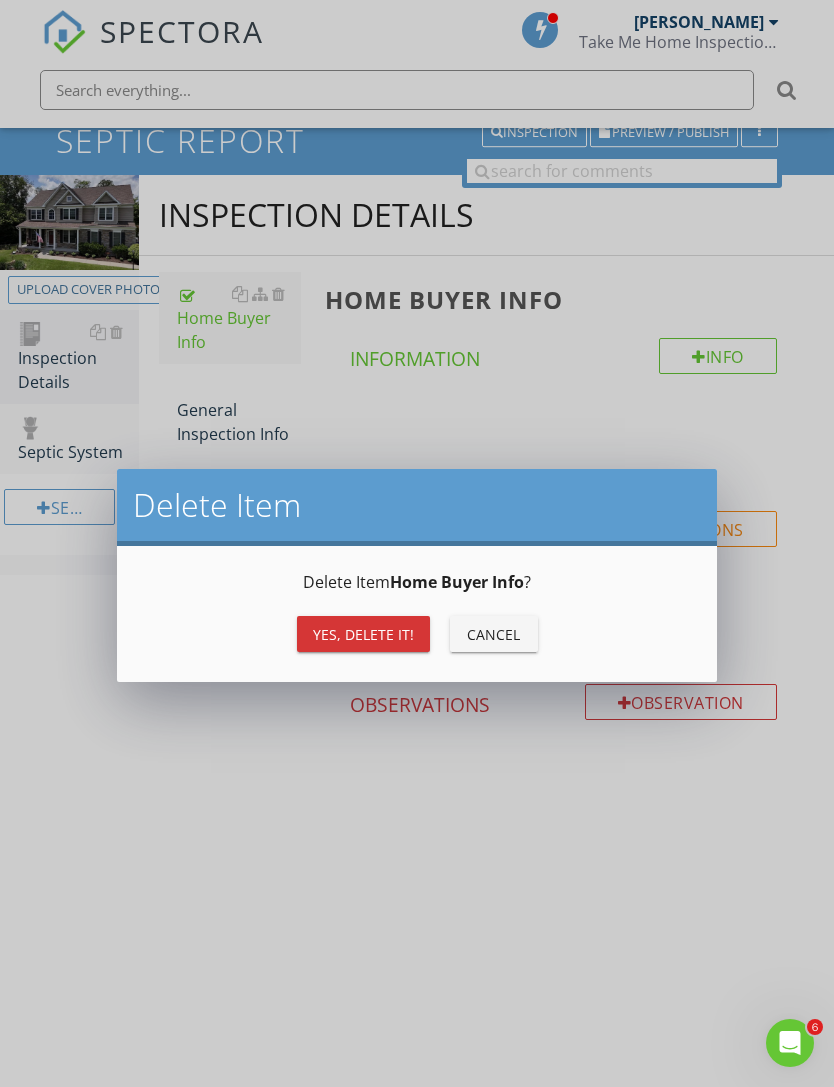 click on "Yes, Delete it!" at bounding box center [363, 634] 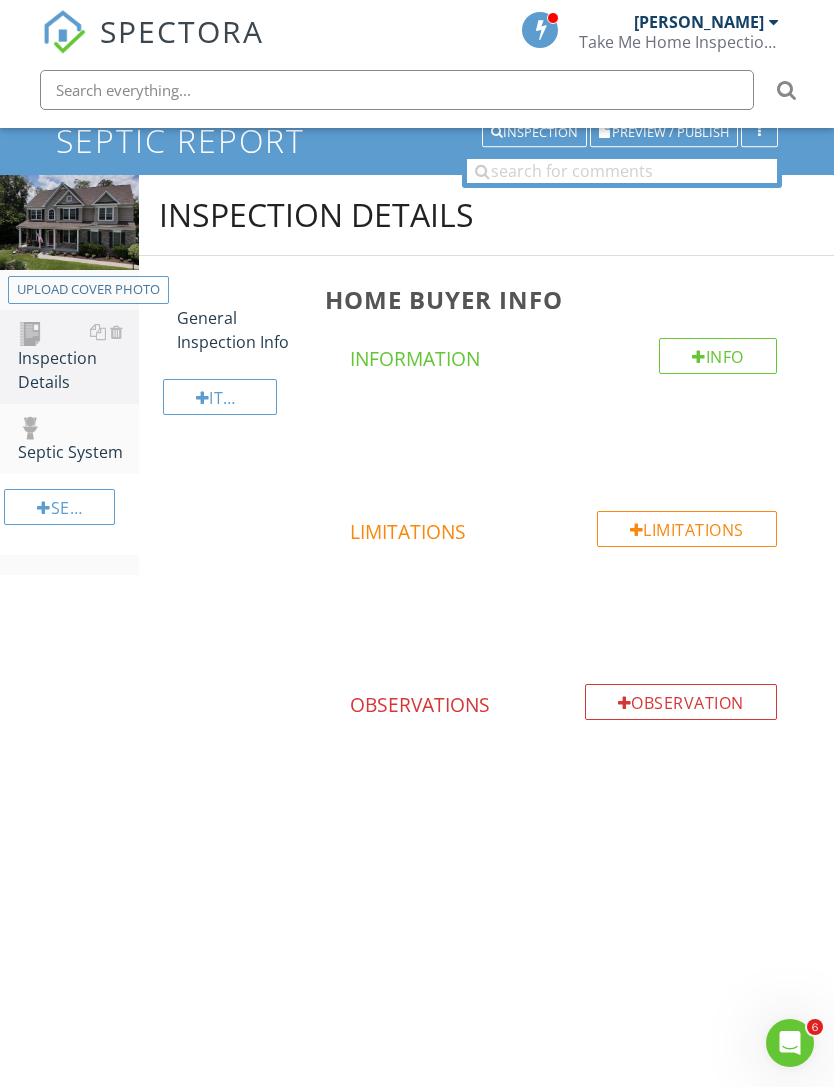 click on "General Inspection Info" at bounding box center (239, 318) 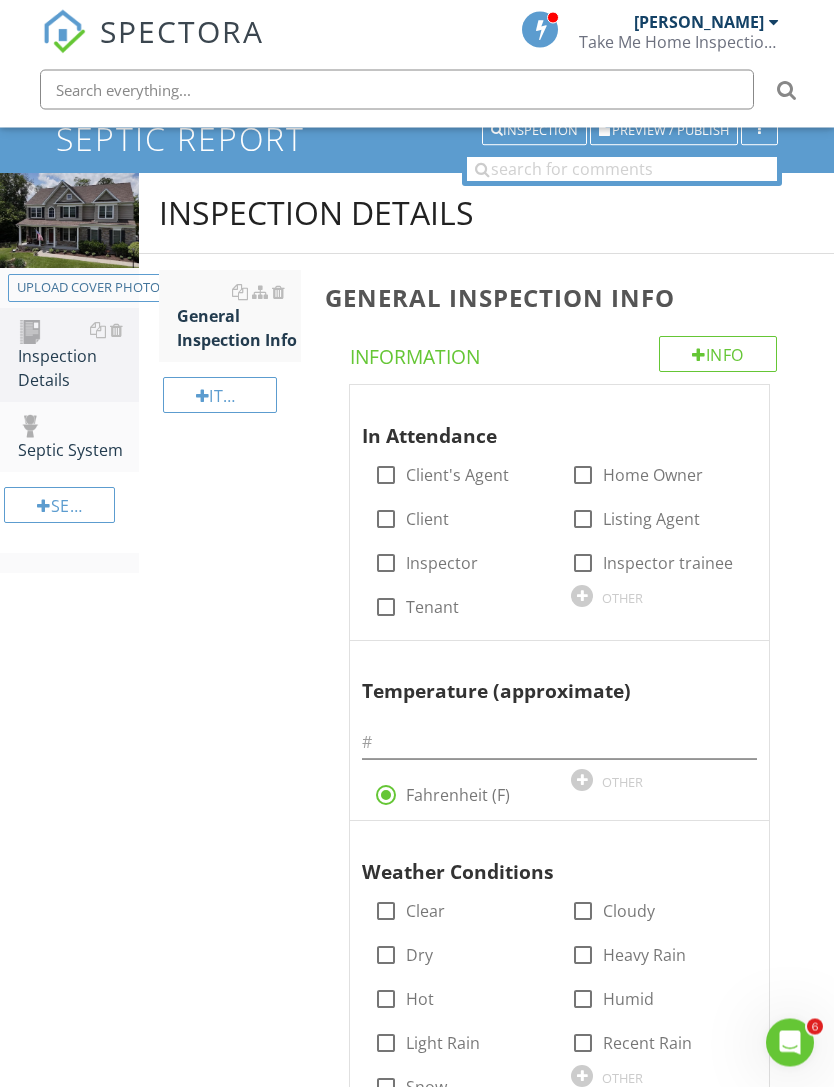 scroll, scrollTop: 132, scrollLeft: 0, axis: vertical 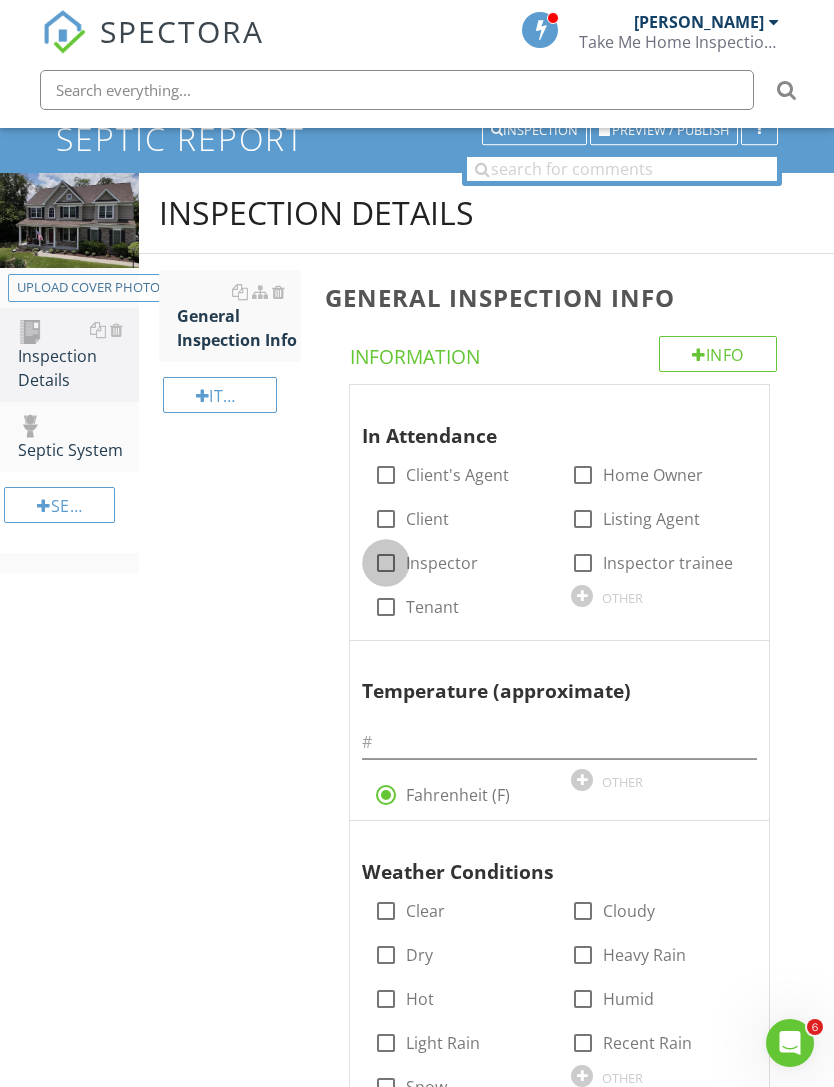 click at bounding box center [386, 563] 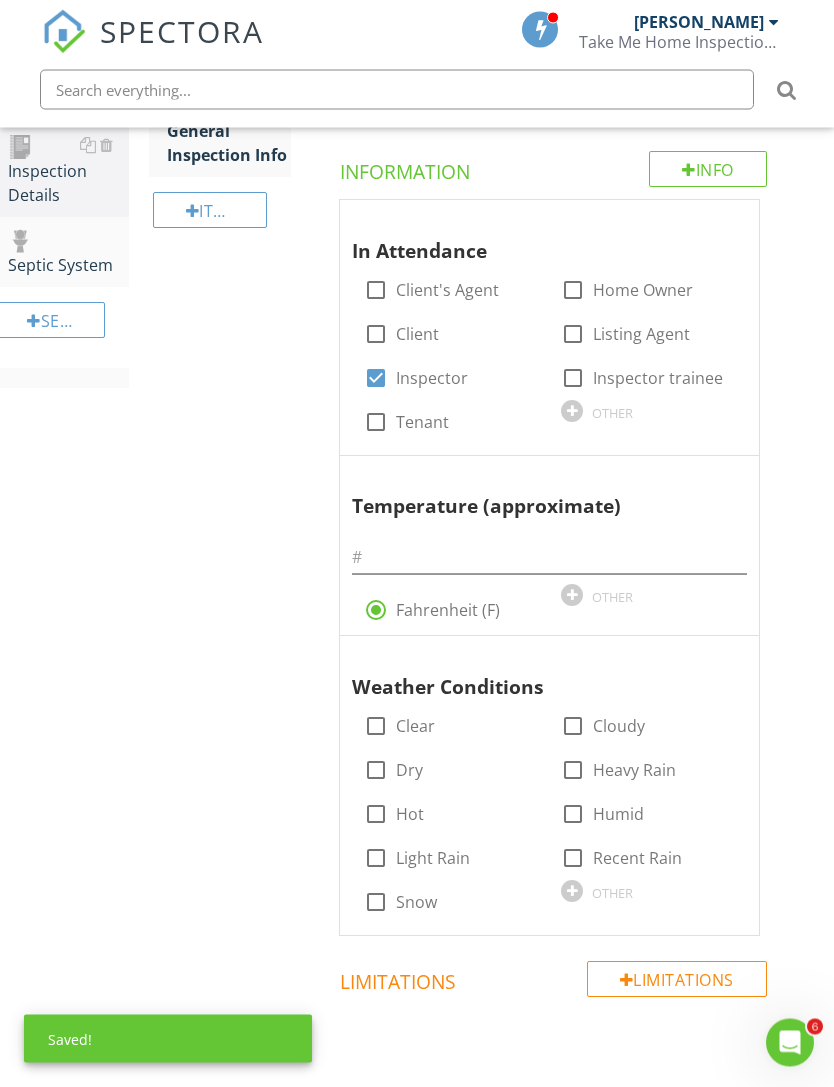 scroll, scrollTop: 318, scrollLeft: 15, axis: both 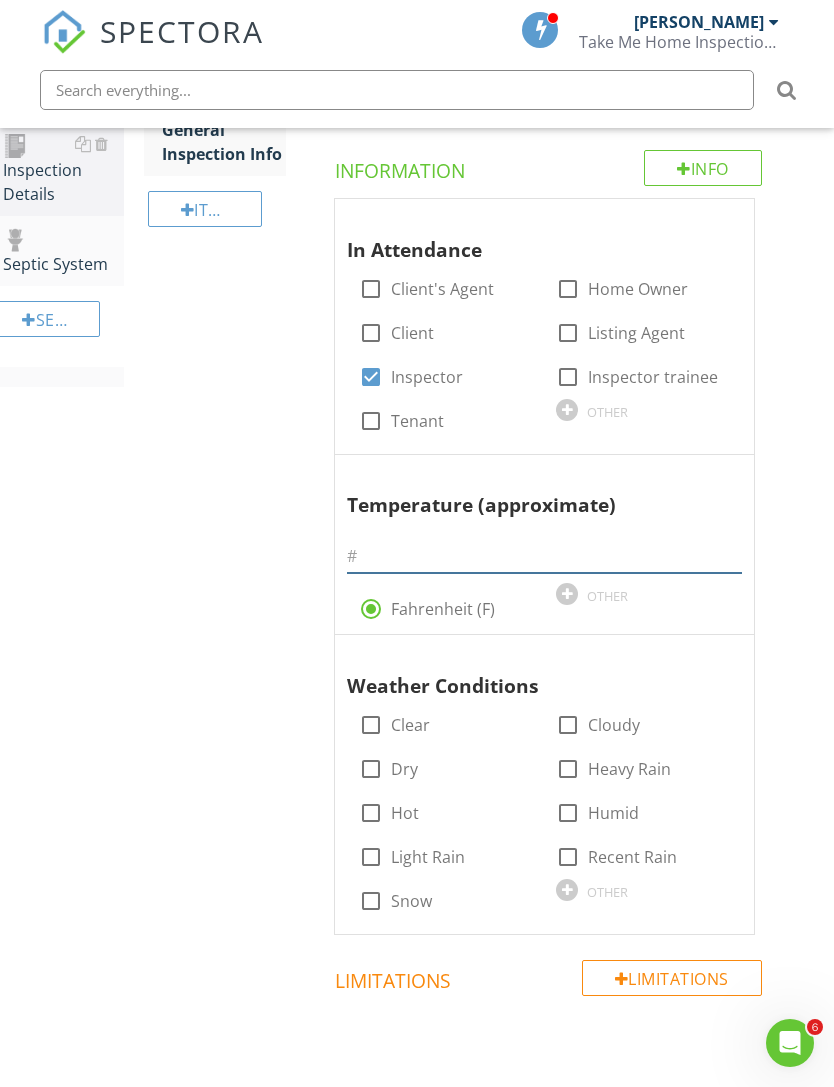 click at bounding box center (544, 556) 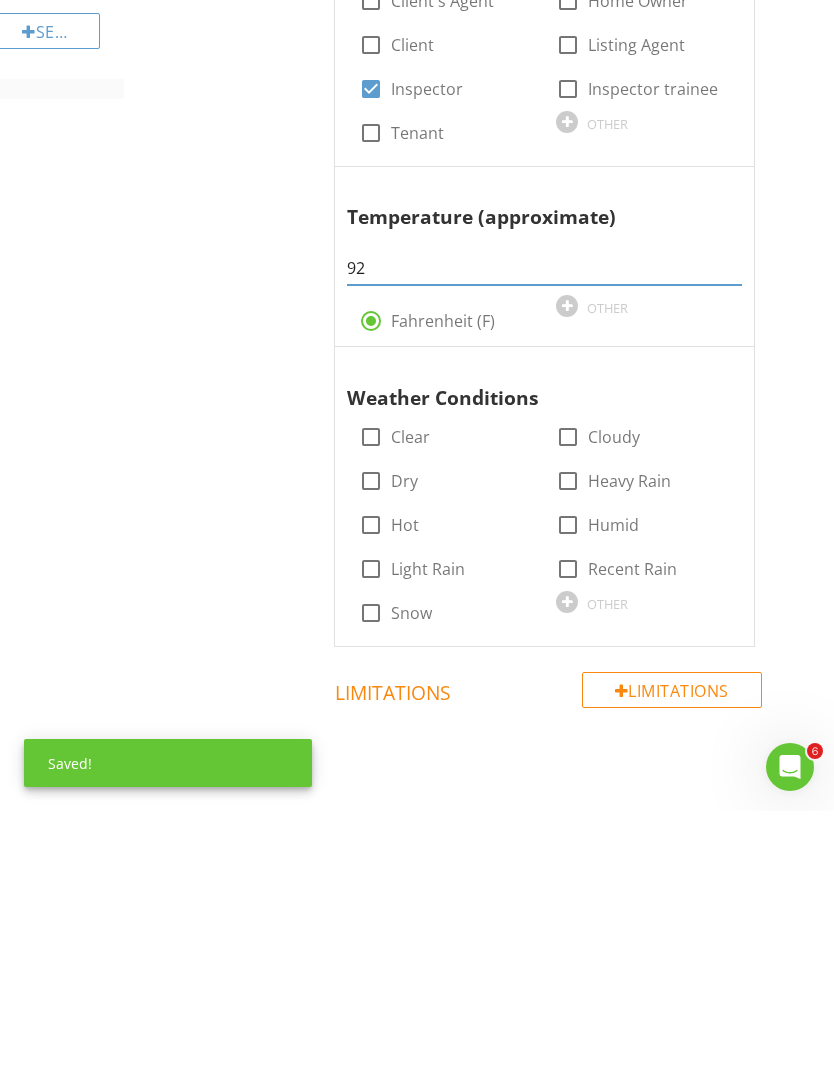 scroll, scrollTop: 331, scrollLeft: 15, axis: both 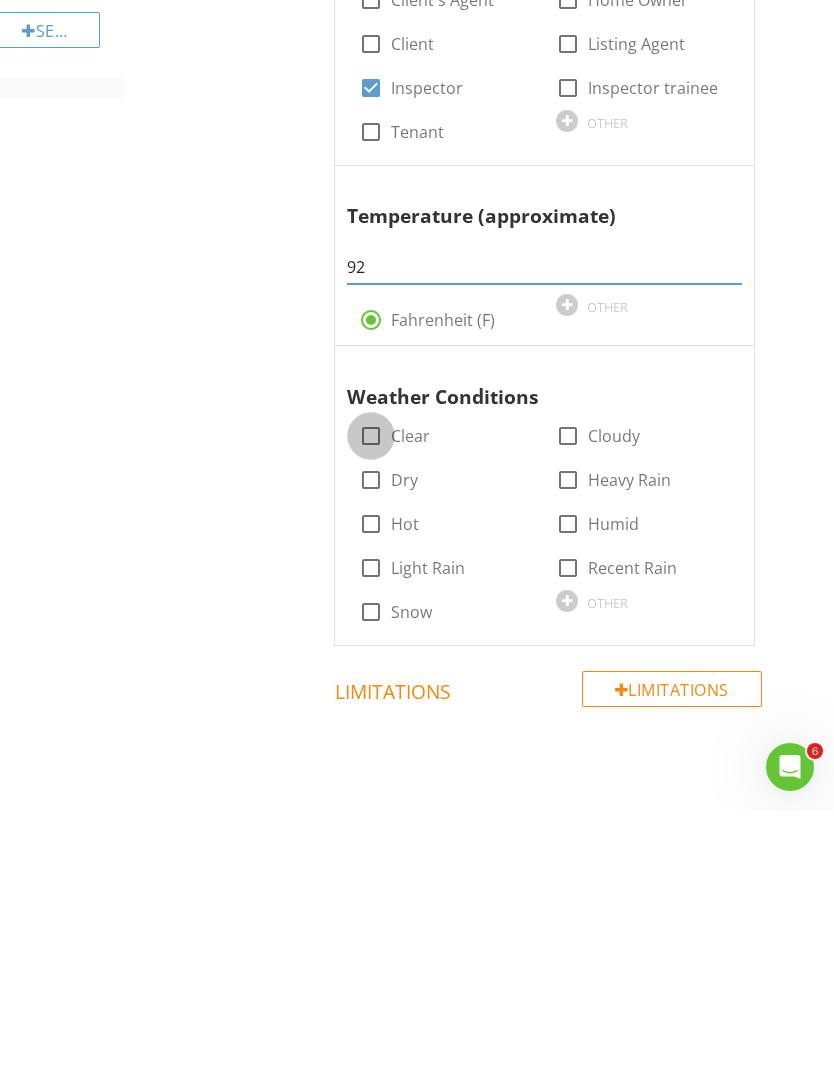 type on "92" 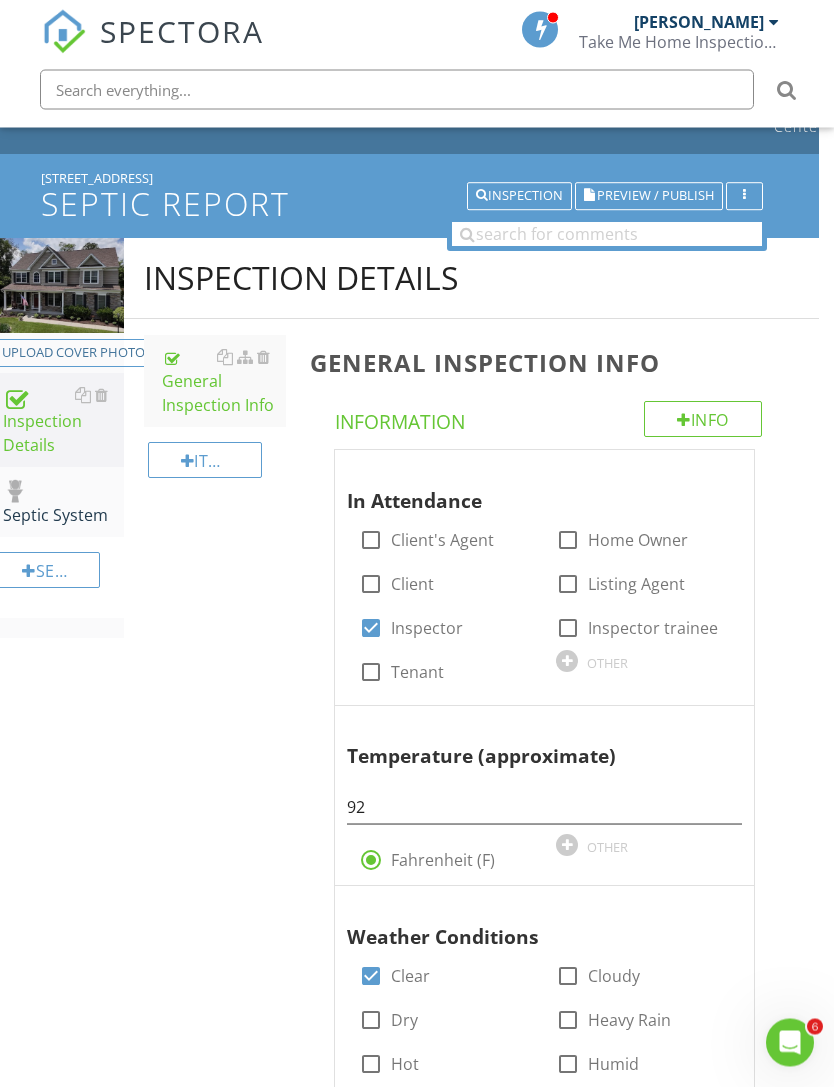 scroll, scrollTop: 67, scrollLeft: 15, axis: both 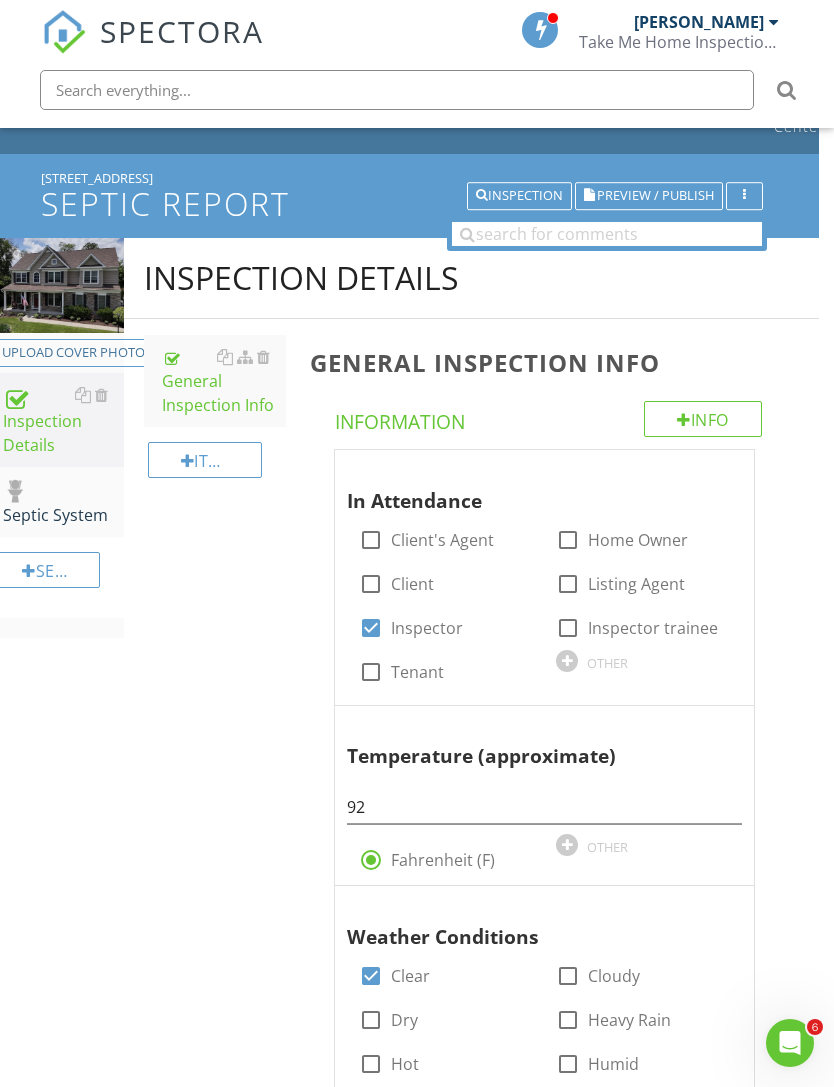 click on "Septic System" at bounding box center [63, 502] 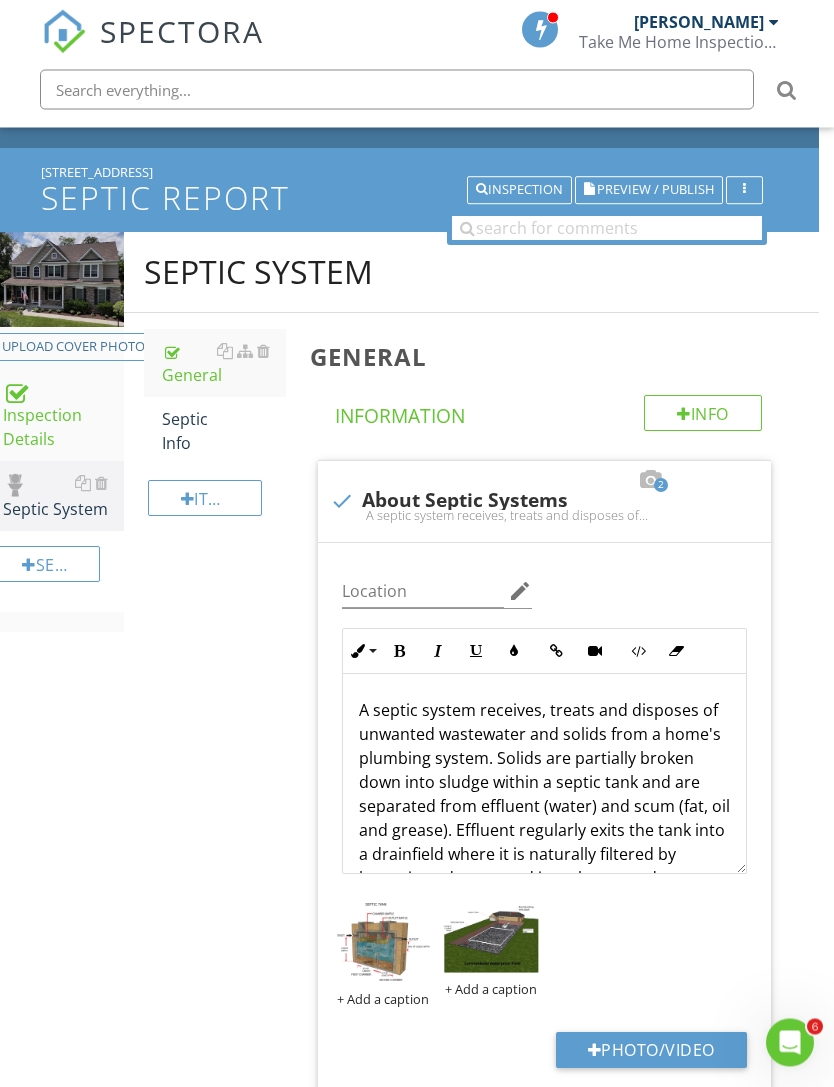 scroll, scrollTop: 73, scrollLeft: 15, axis: both 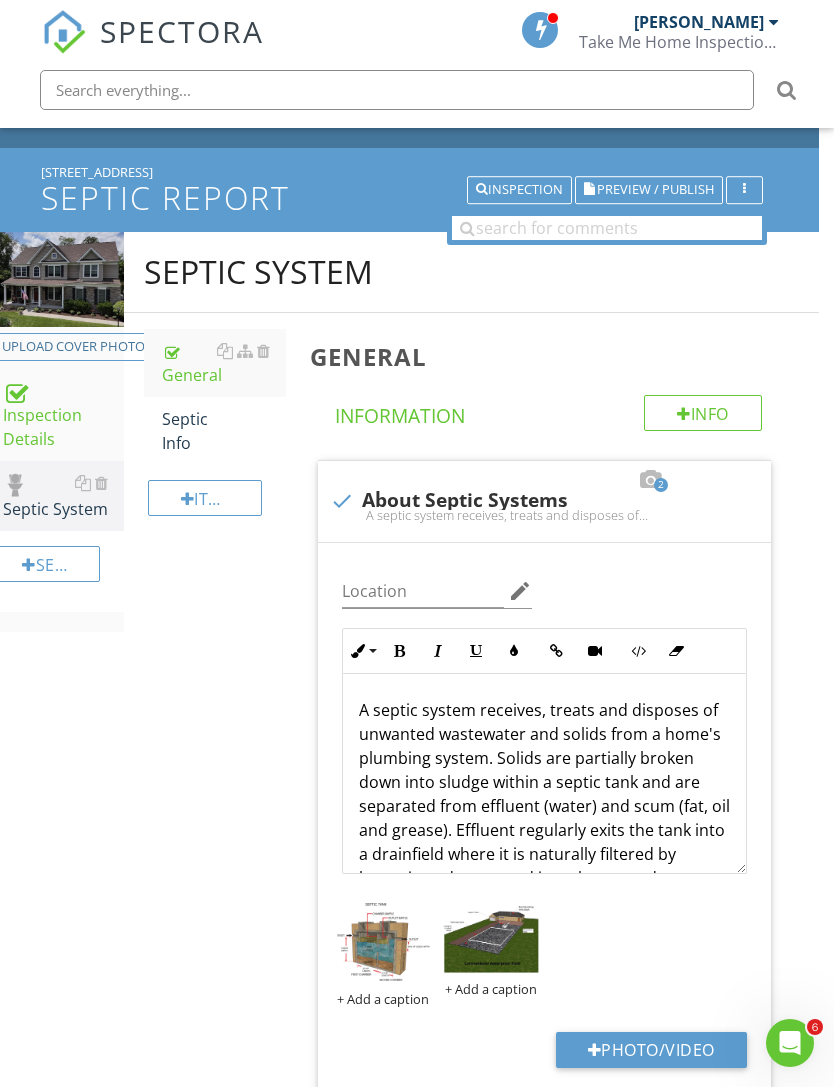 click on "Septic Info" at bounding box center [224, 431] 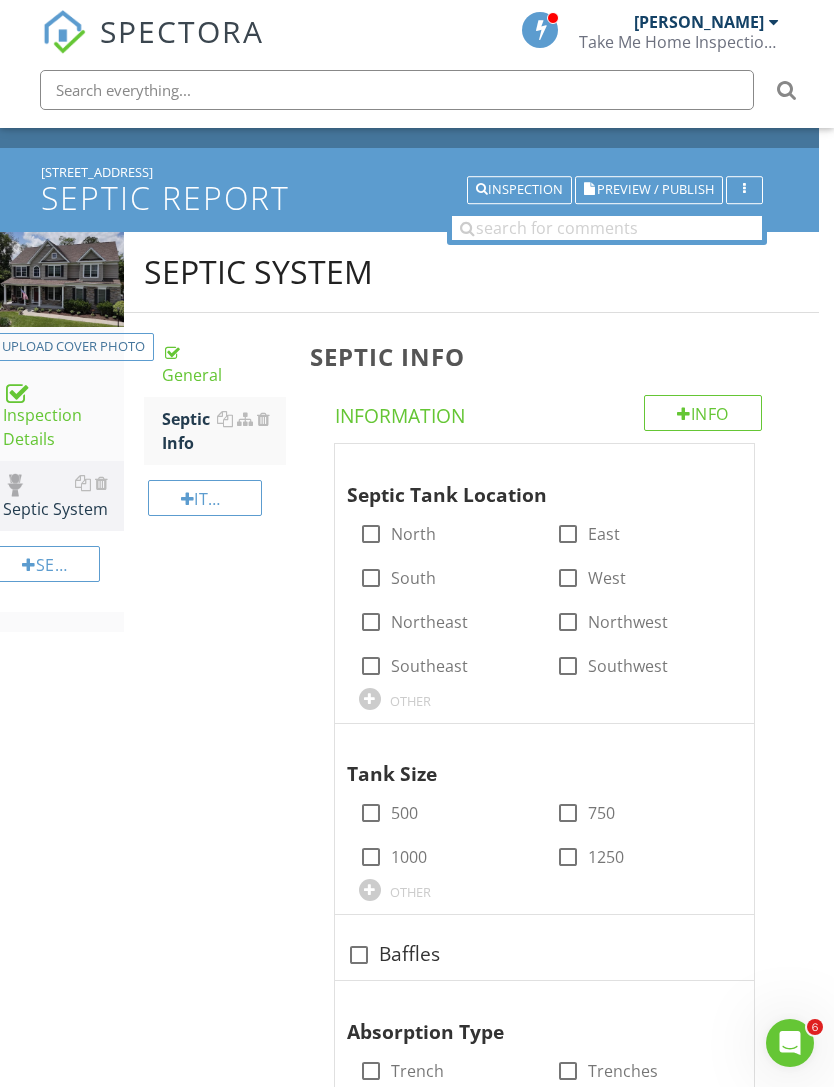 scroll, scrollTop: 72, scrollLeft: 15, axis: both 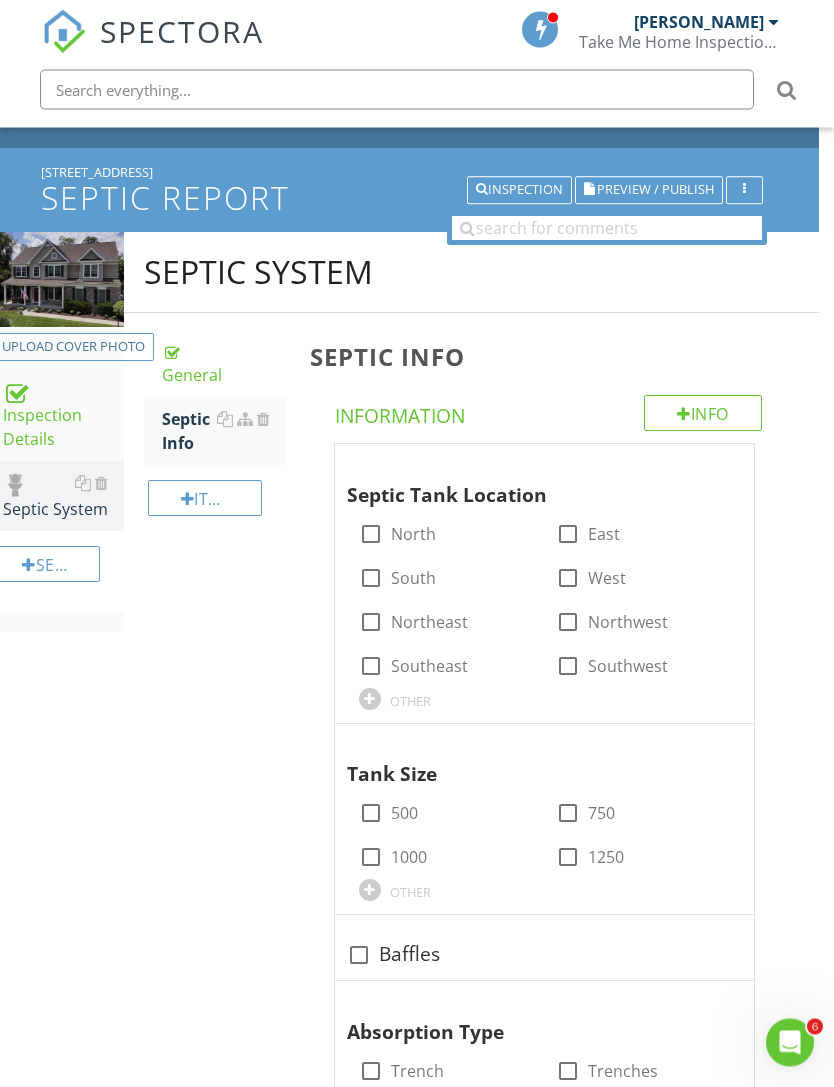 click at bounding box center (370, 700) 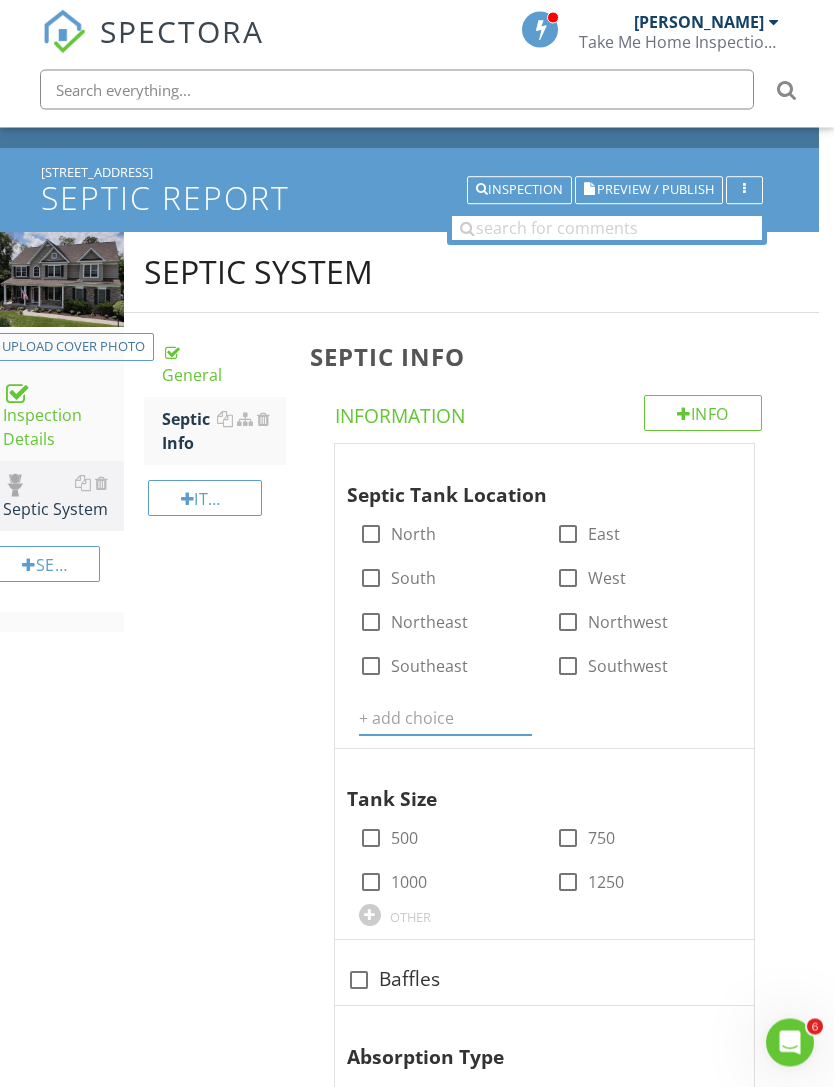 scroll, scrollTop: 73, scrollLeft: 15, axis: both 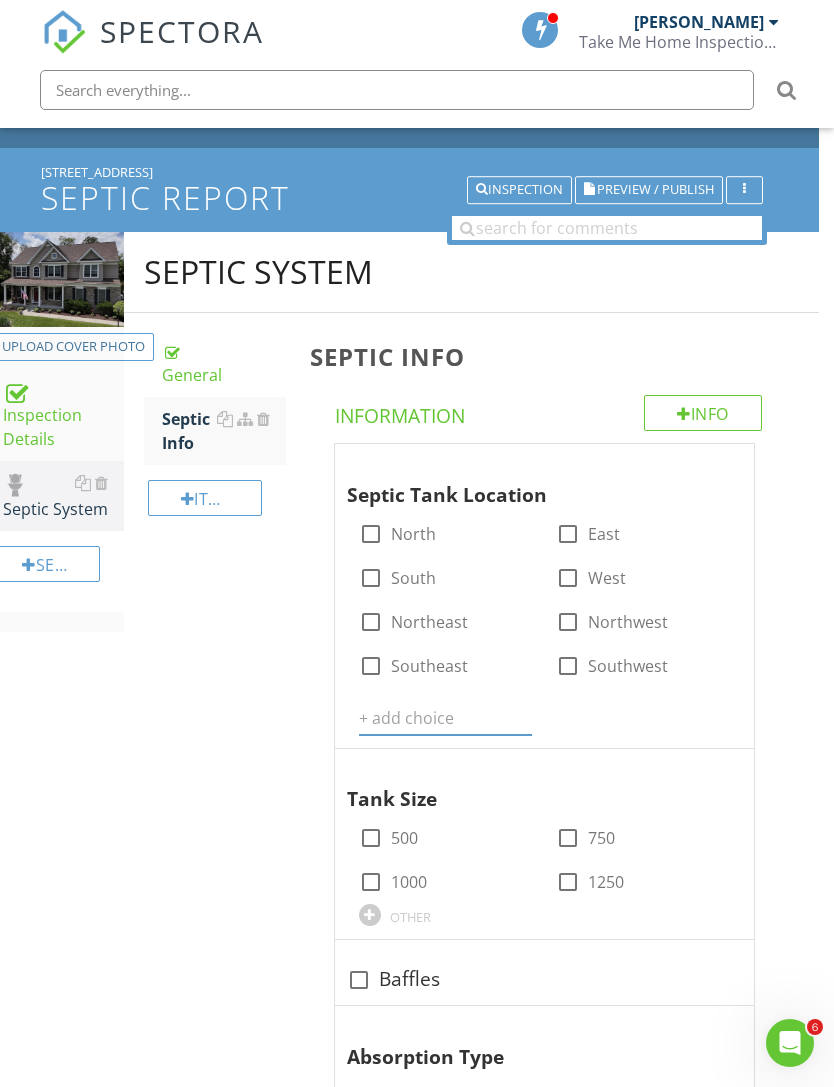 click at bounding box center (446, 718) 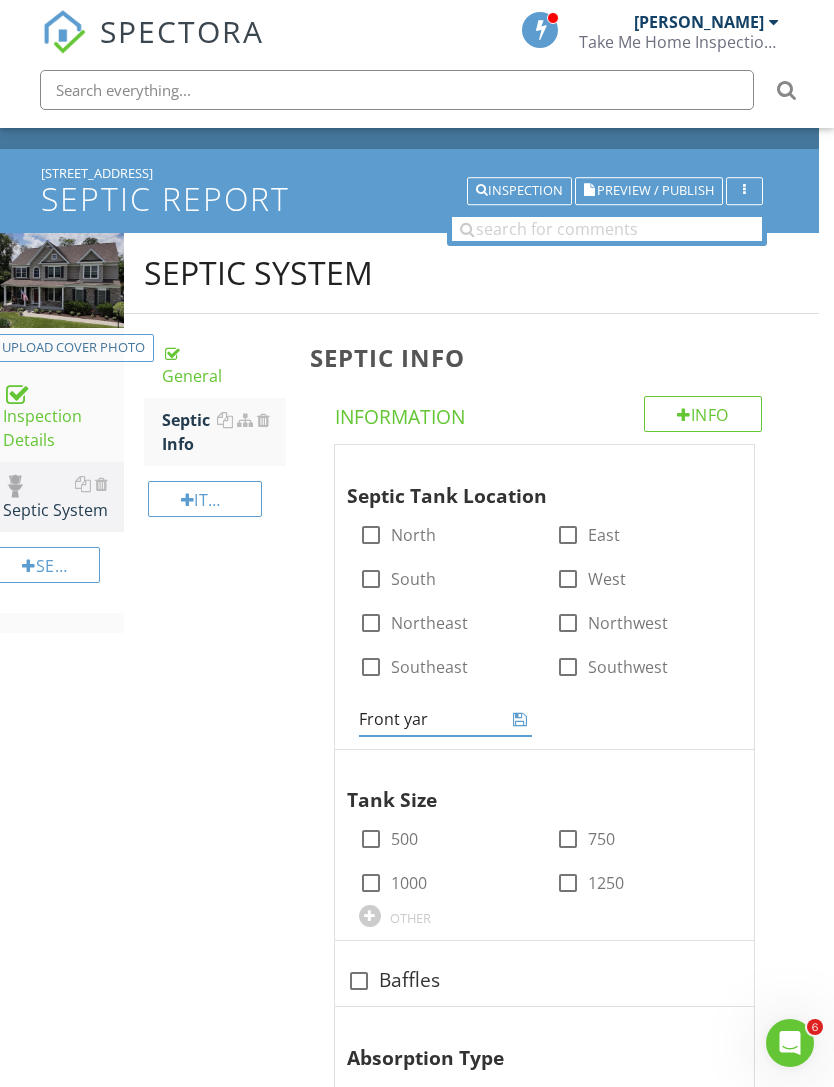 type on "Front yard" 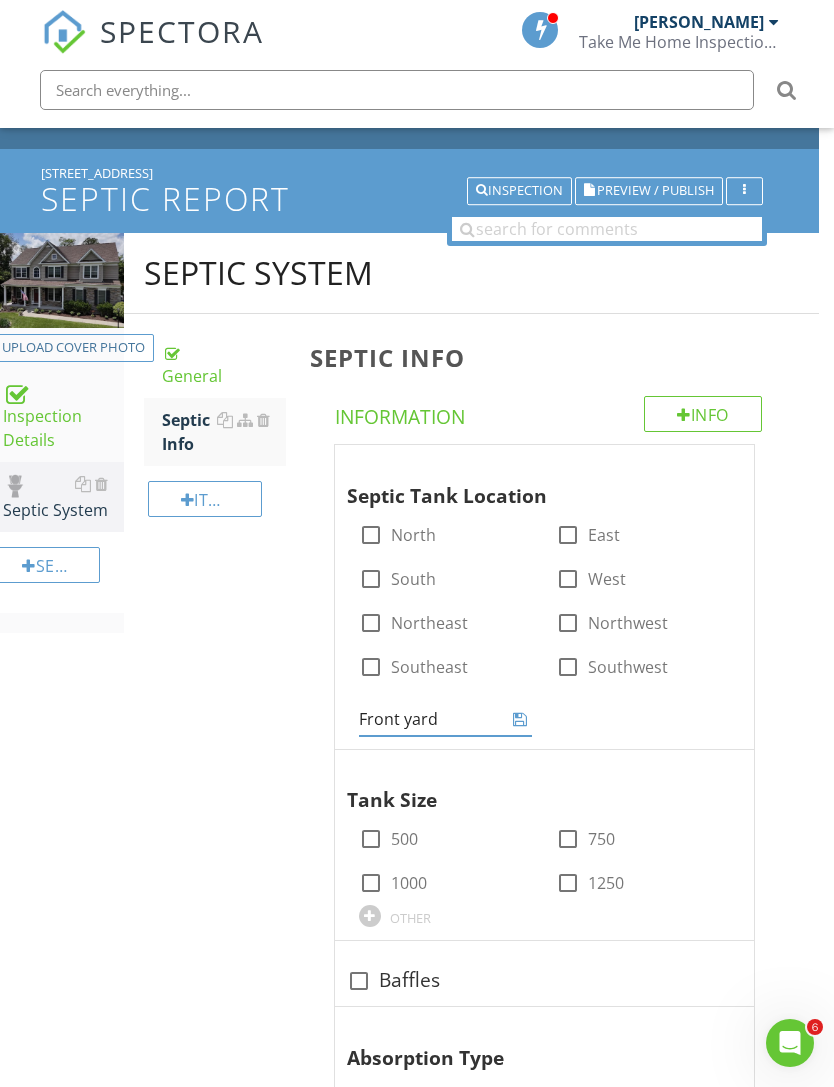 click at bounding box center [520, 719] 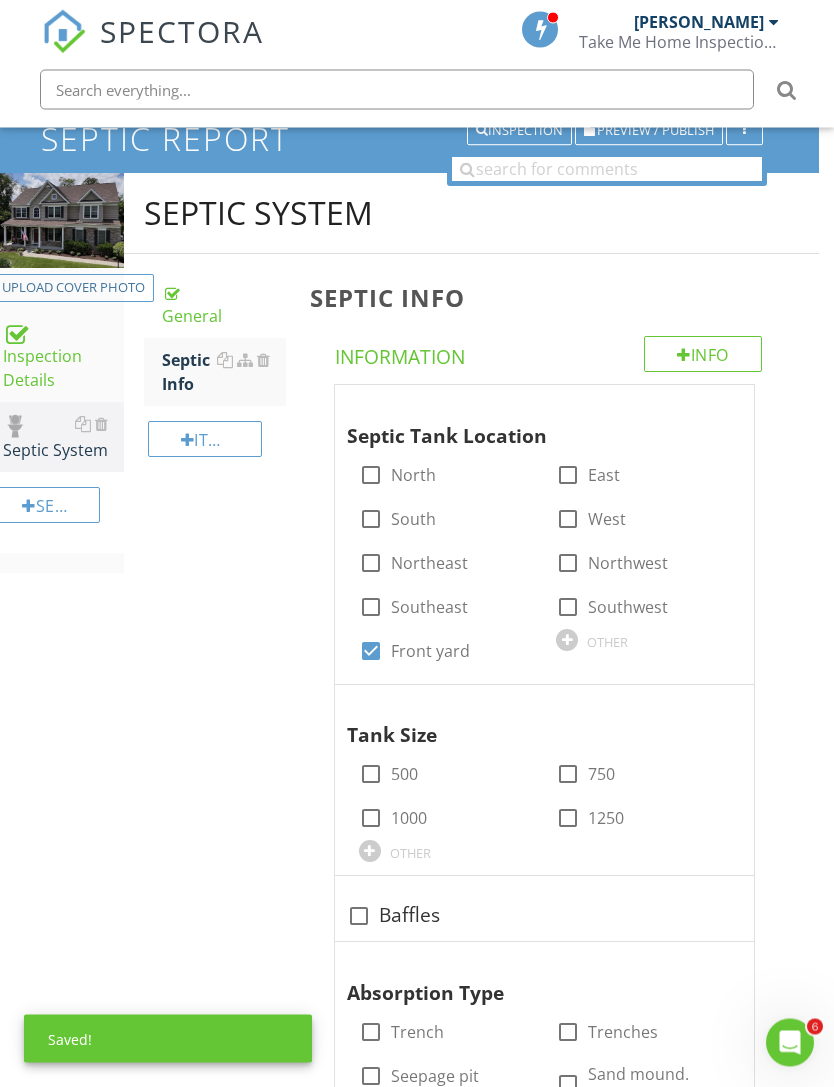 scroll, scrollTop: 132, scrollLeft: 15, axis: both 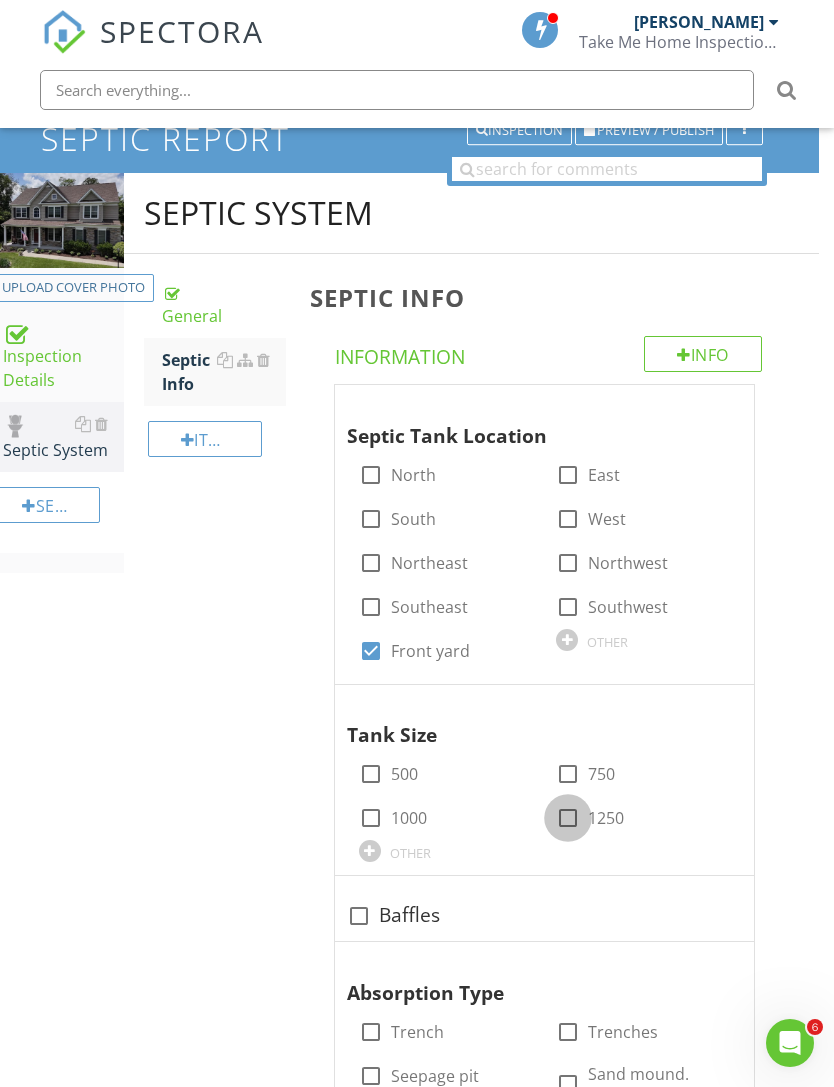 click at bounding box center (568, 818) 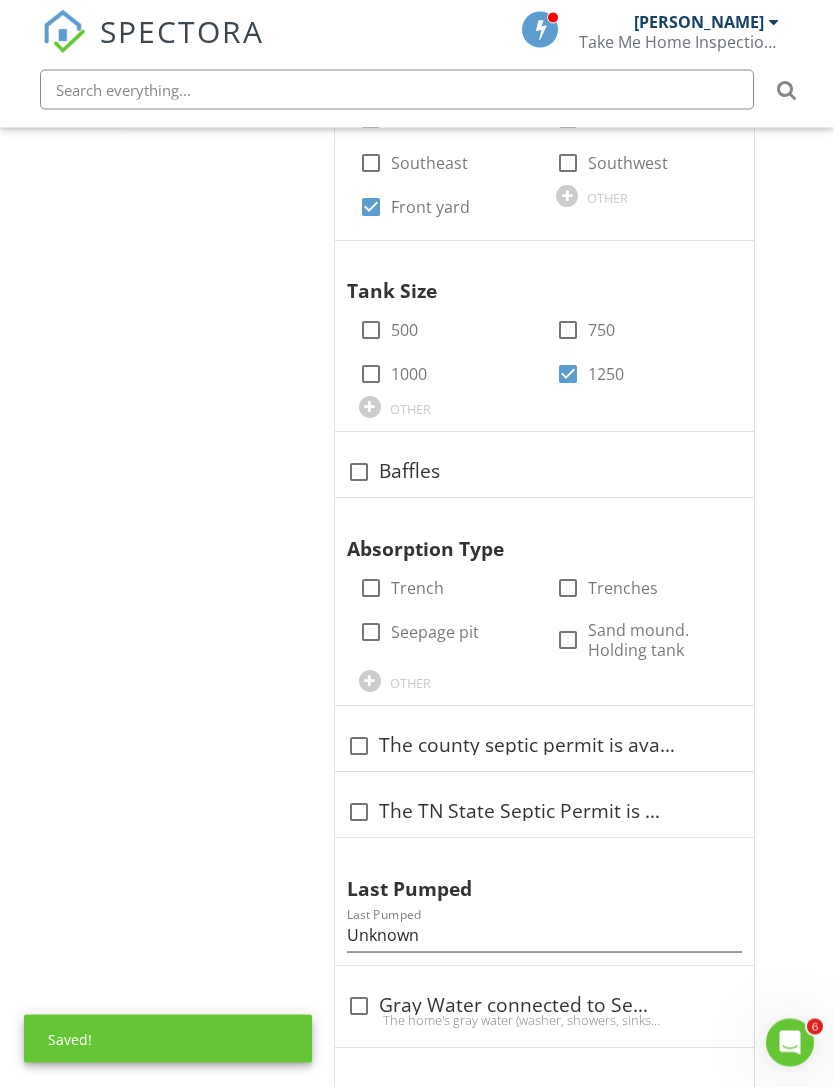 scroll, scrollTop: 590, scrollLeft: 15, axis: both 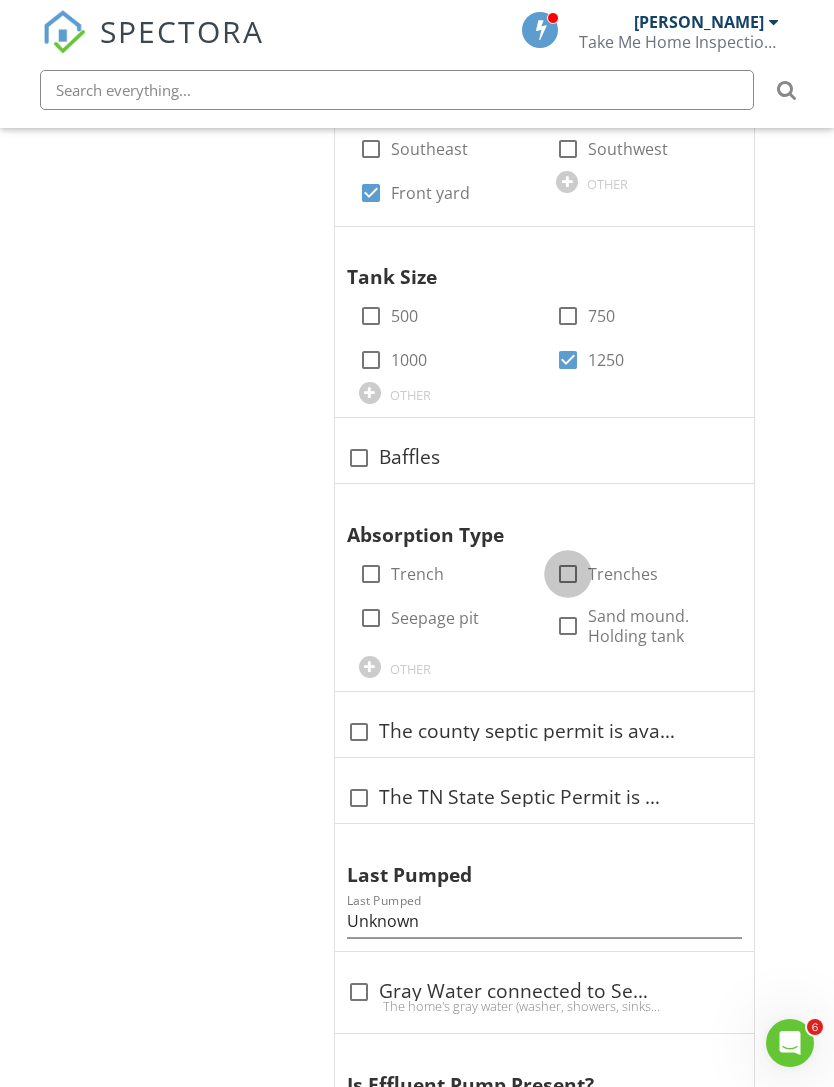 click at bounding box center (568, 574) 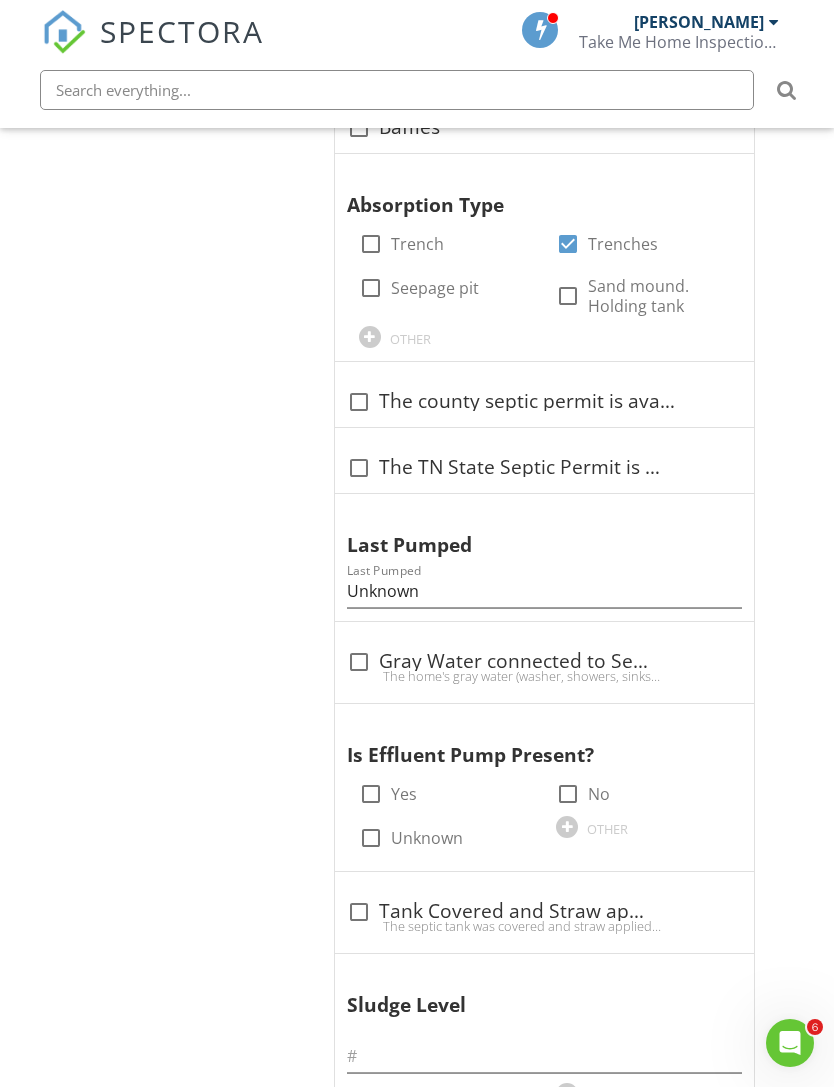 scroll, scrollTop: 918, scrollLeft: 15, axis: both 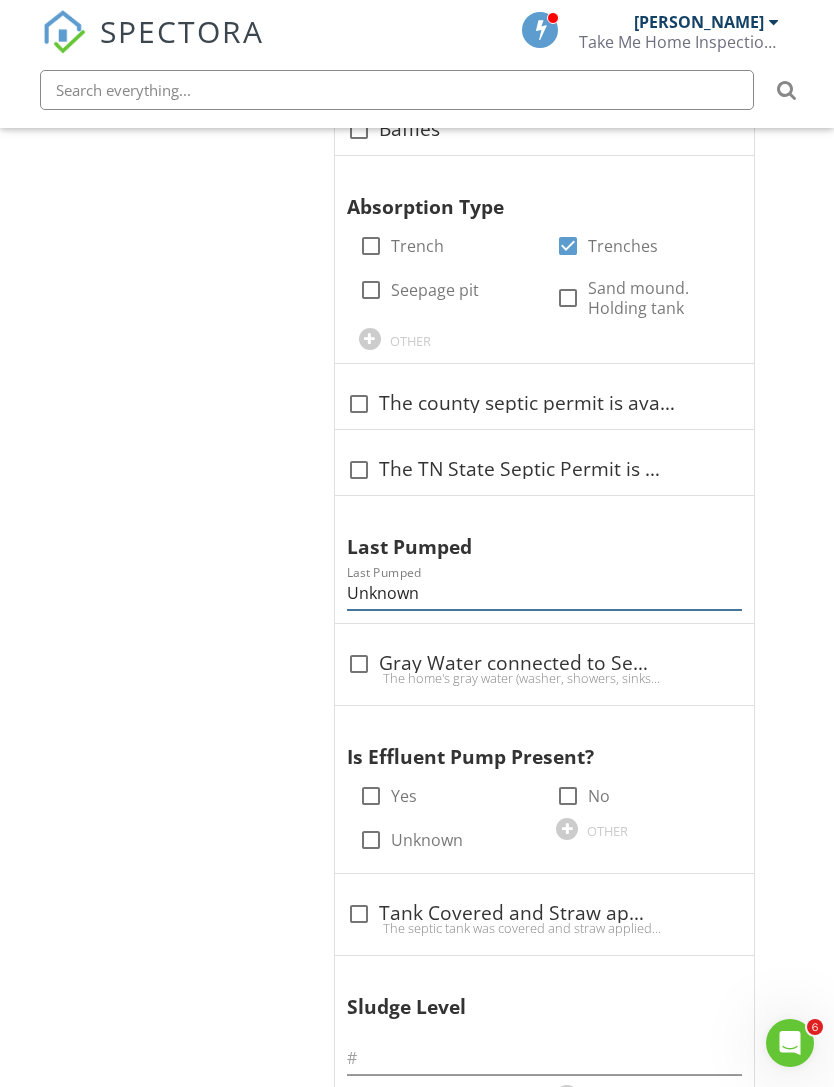 click on "Unknown" at bounding box center (544, 593) 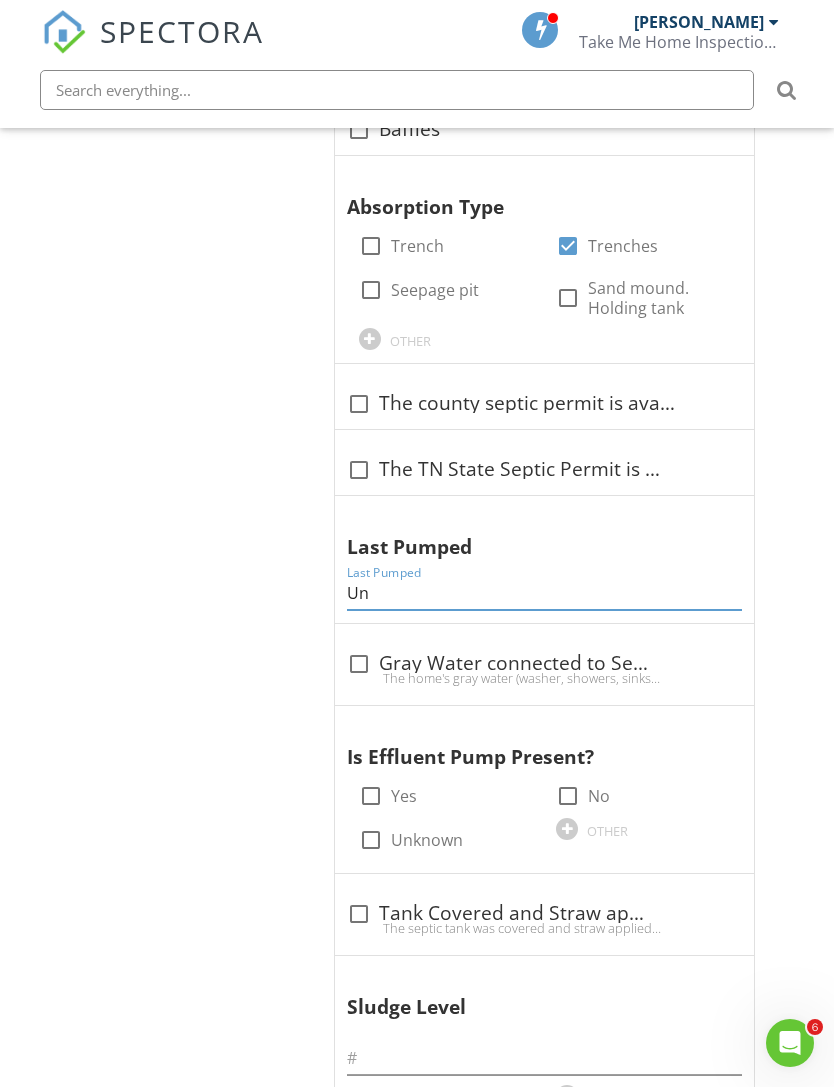 type on "U" 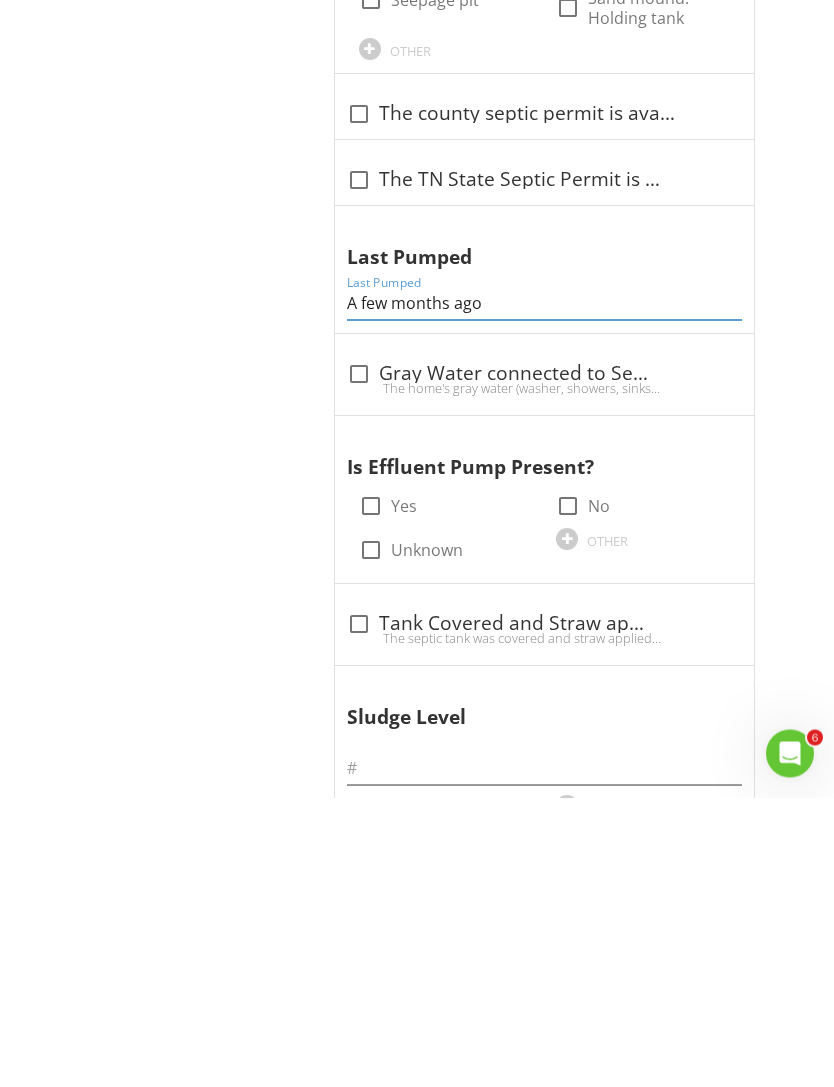type on "A few months ago" 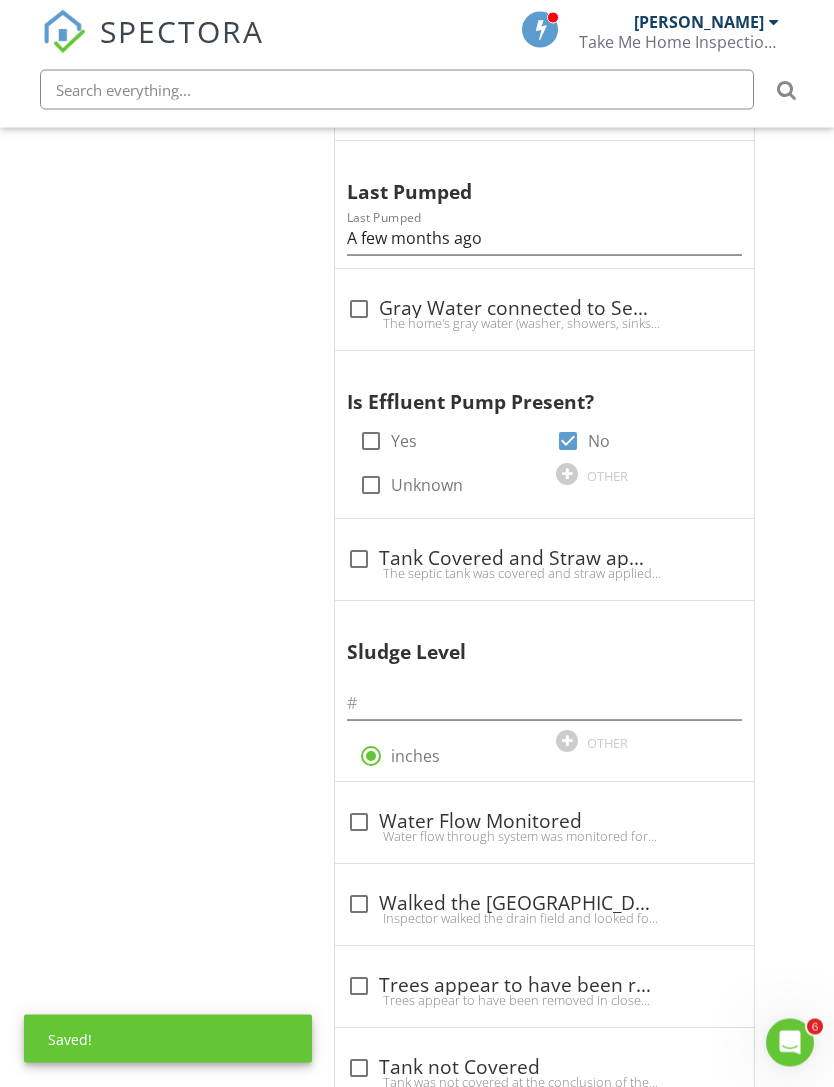 scroll, scrollTop: 1273, scrollLeft: 15, axis: both 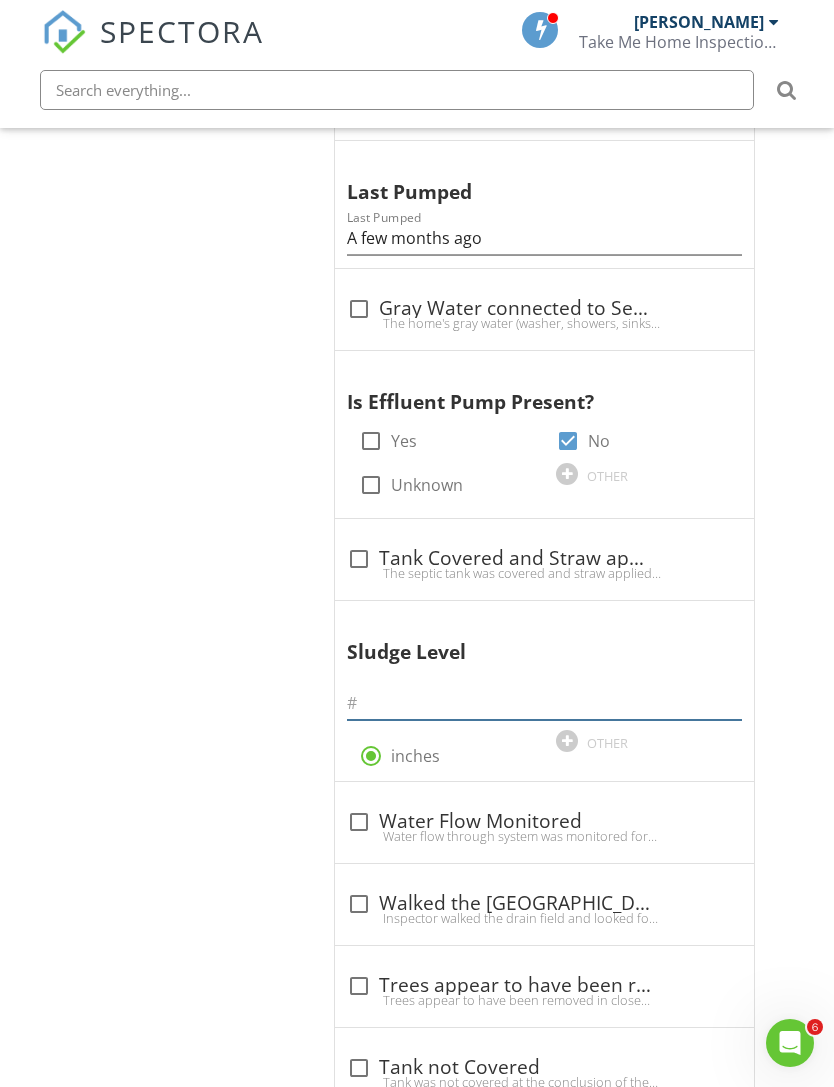 click at bounding box center [544, 703] 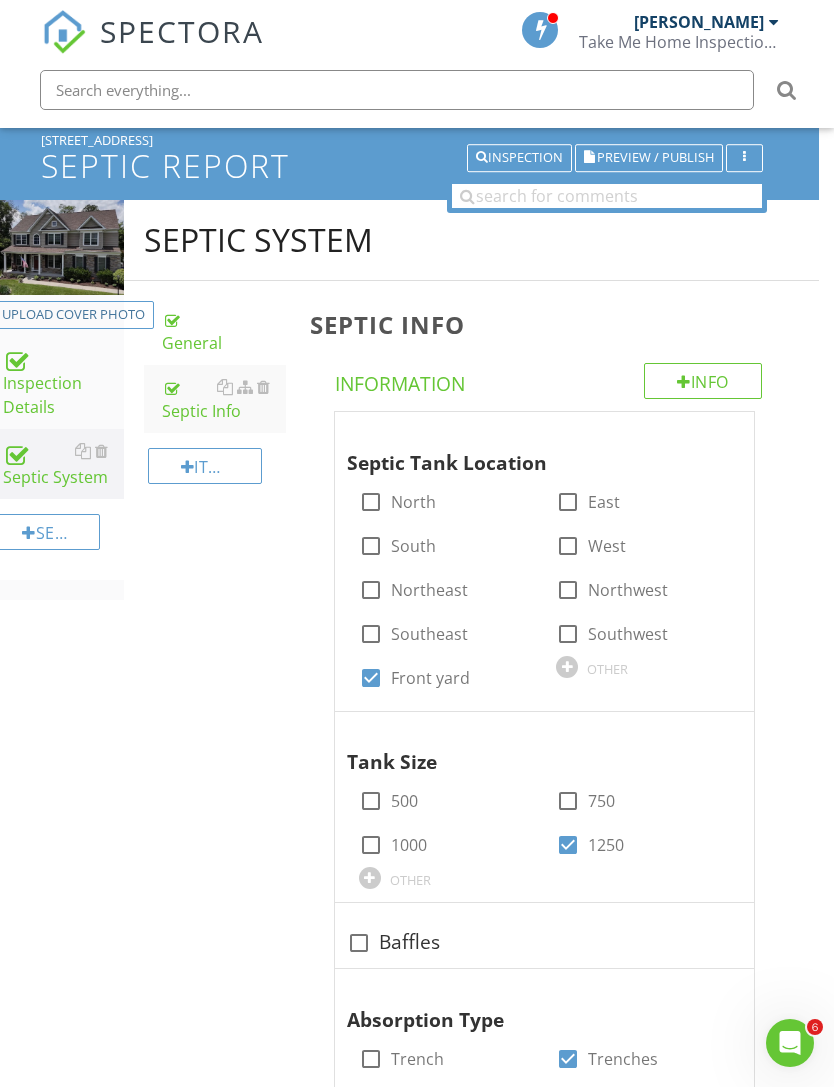 scroll, scrollTop: 0, scrollLeft: 15, axis: horizontal 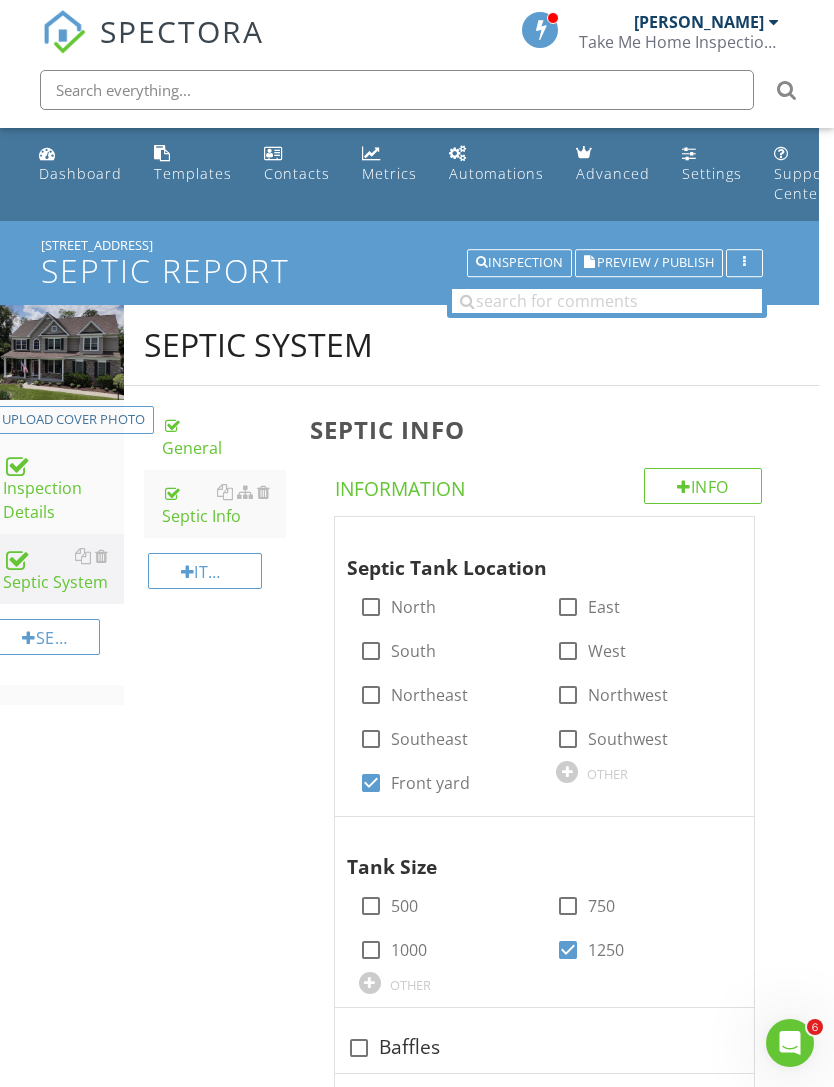 type on "Minimal" 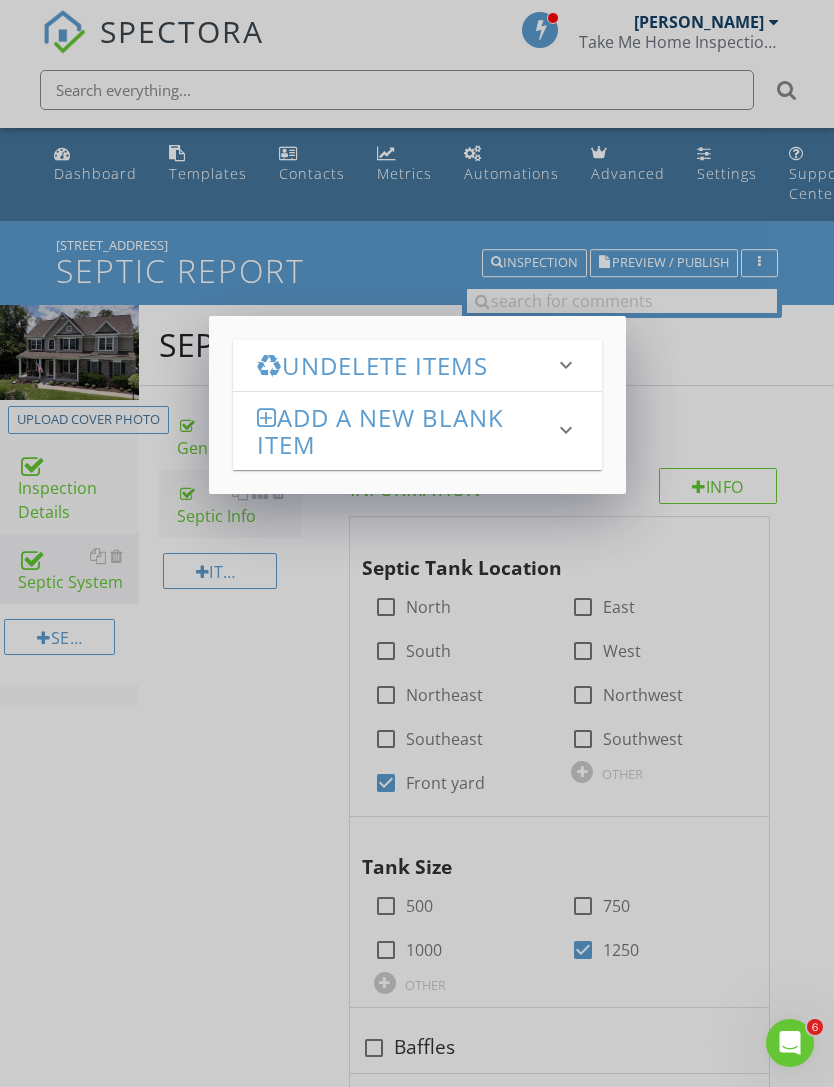 scroll, scrollTop: 0, scrollLeft: 0, axis: both 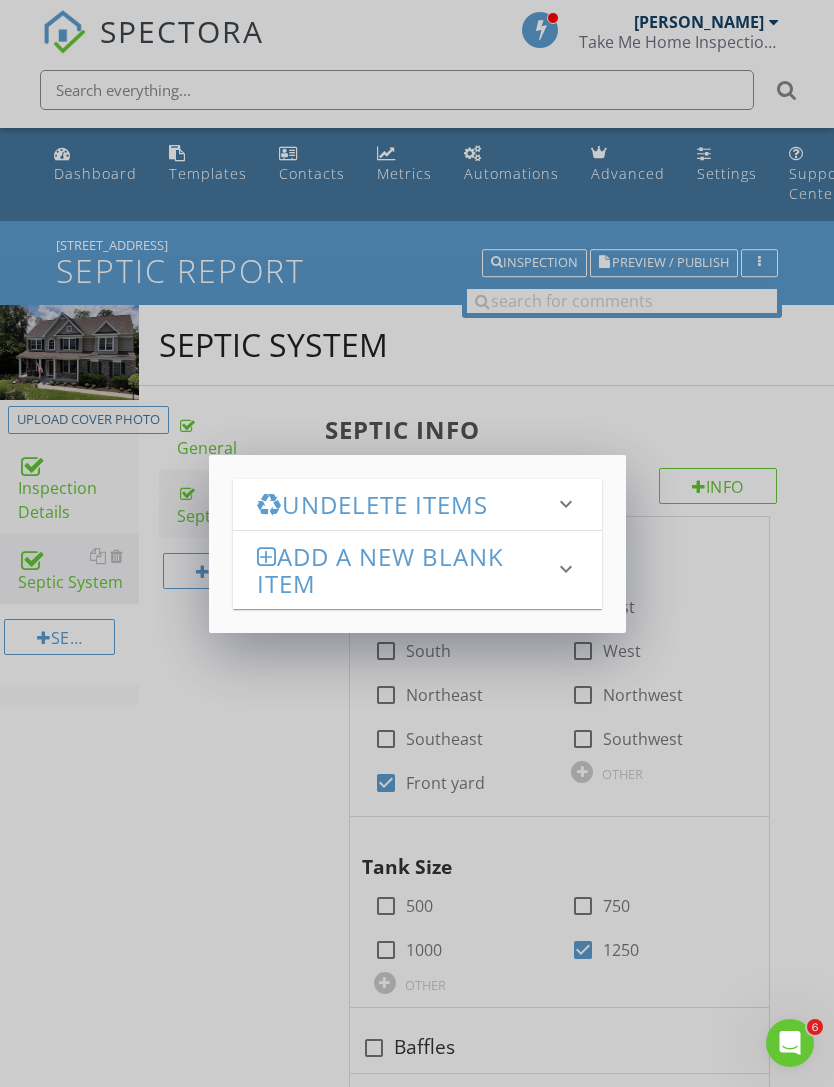 click on "Add a new Blank Item" at bounding box center [405, 570] 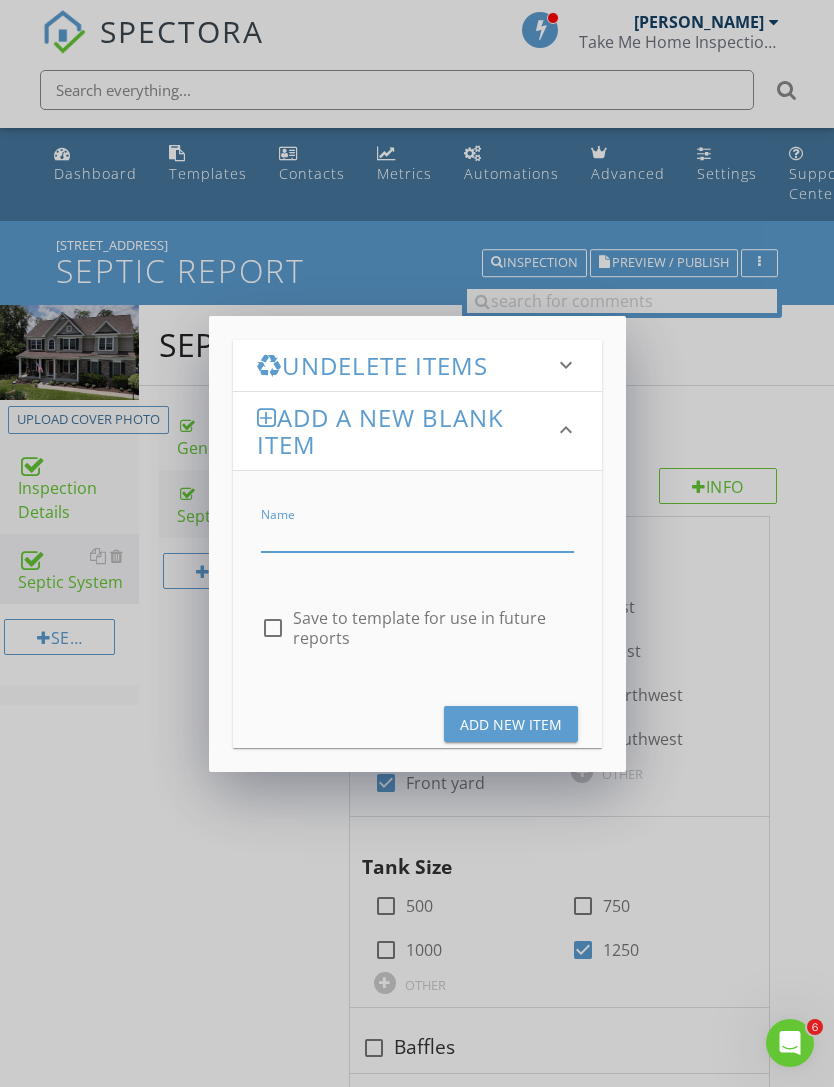 click at bounding box center (417, 535) 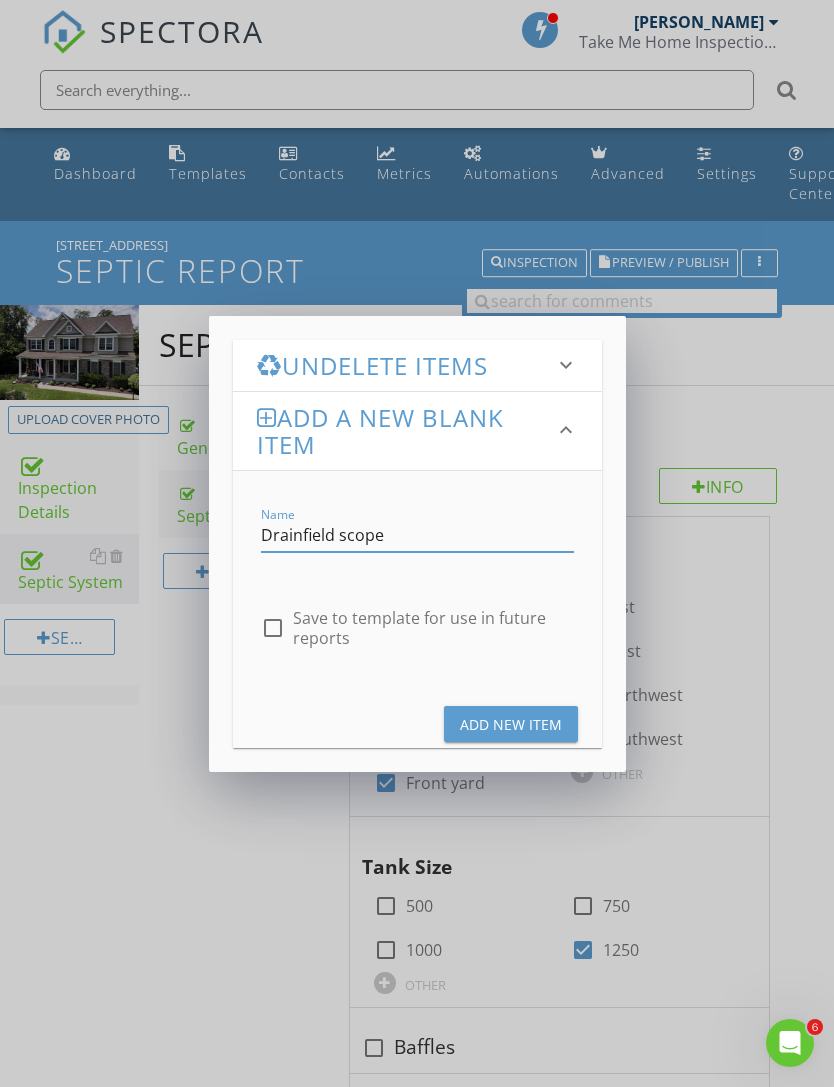 type on "Drainfield scope" 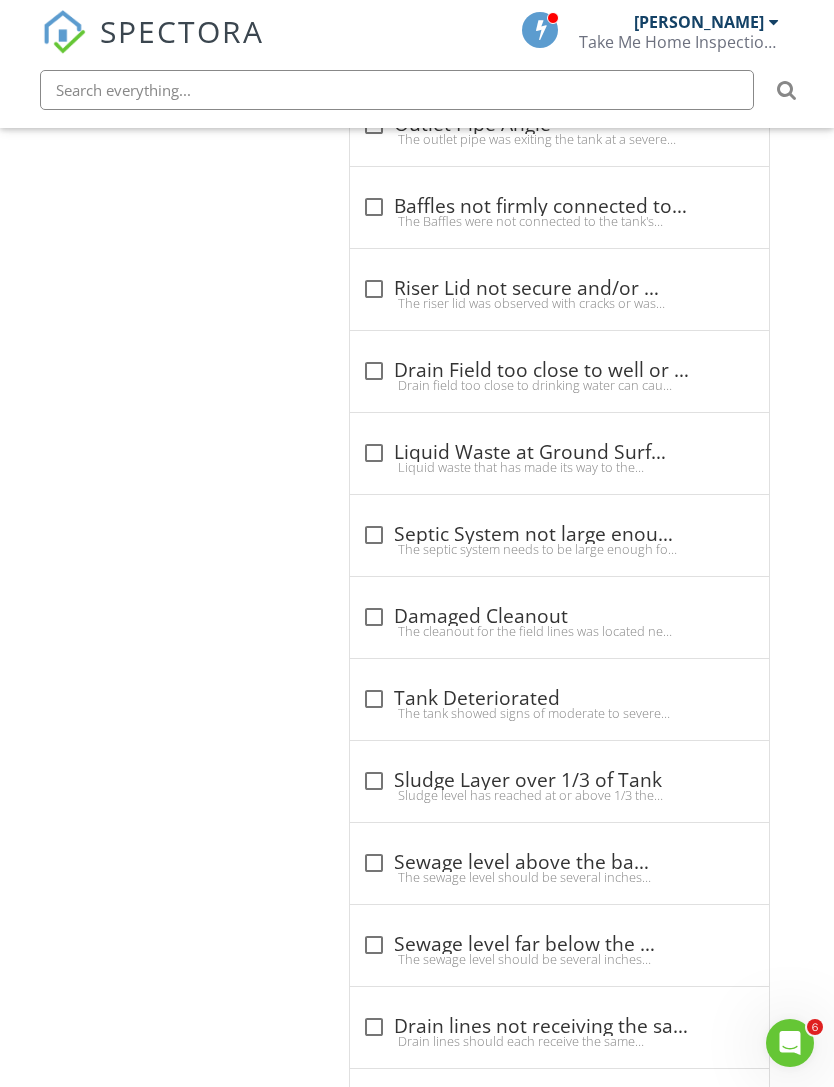 scroll, scrollTop: 4776, scrollLeft: 0, axis: vertical 